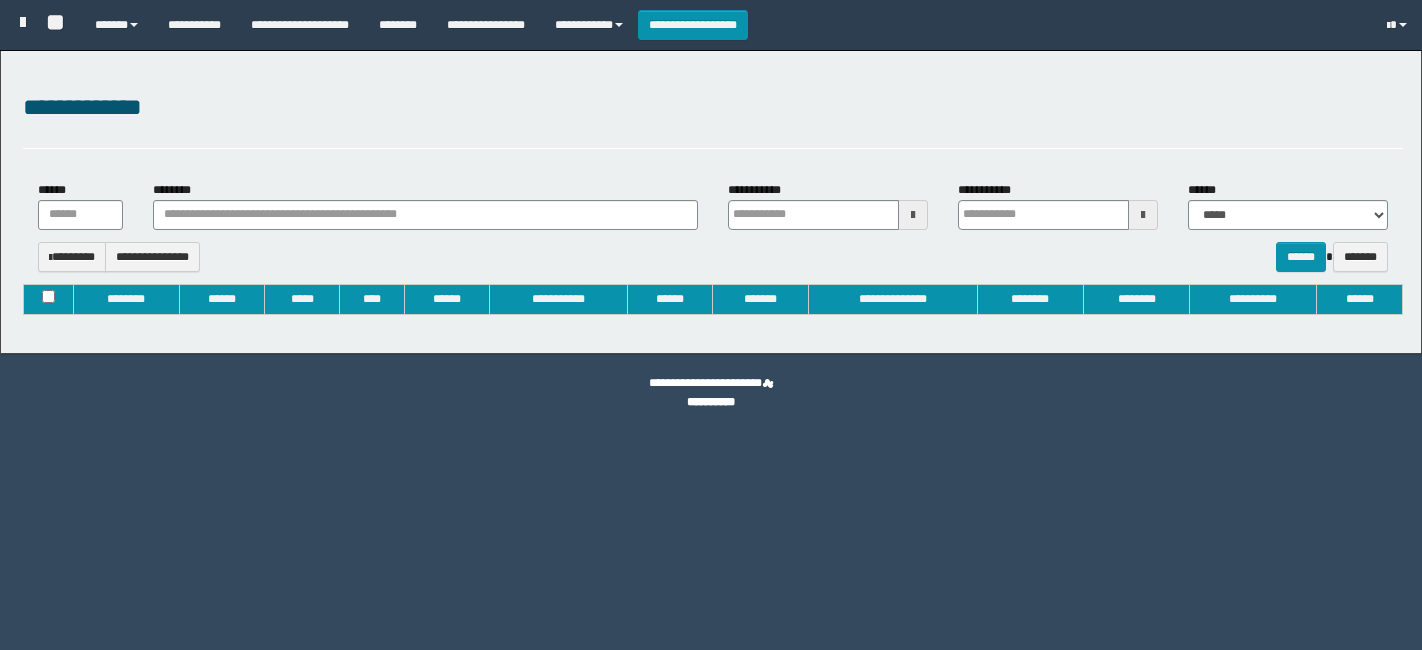 type on "**********" 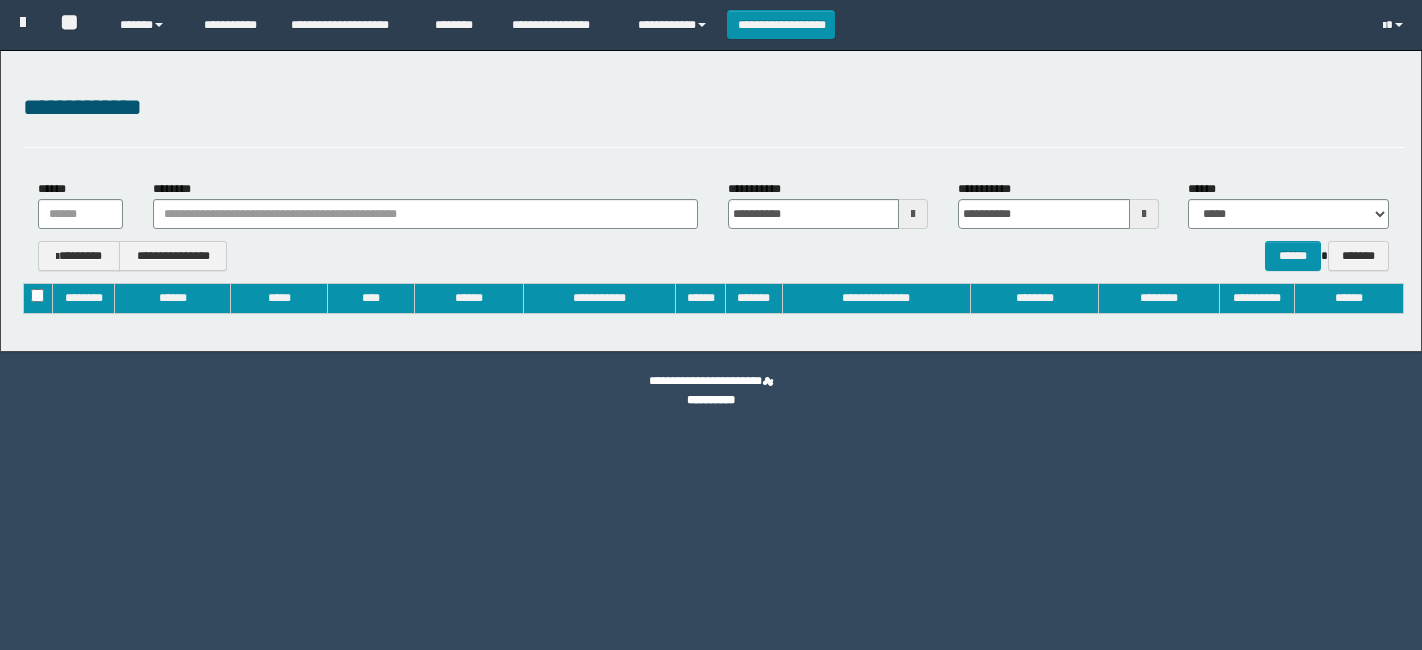 scroll, scrollTop: 0, scrollLeft: 0, axis: both 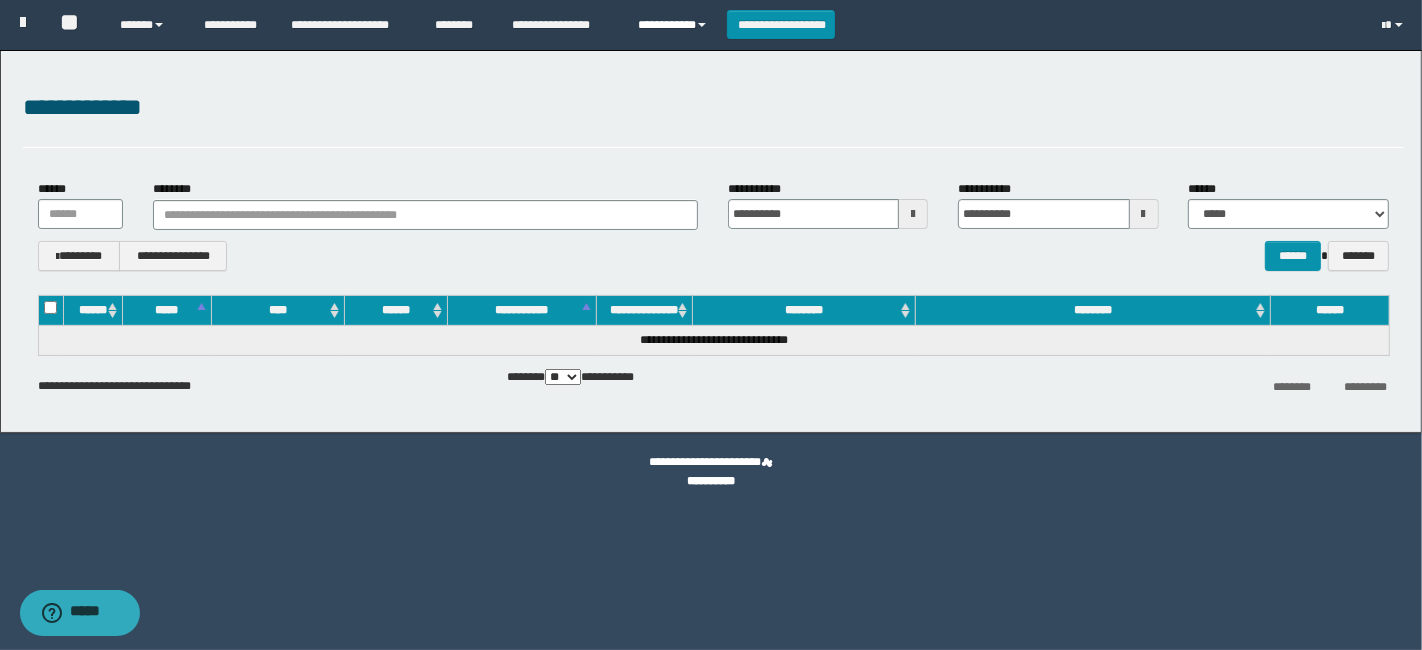 click on "**********" at bounding box center [675, 25] 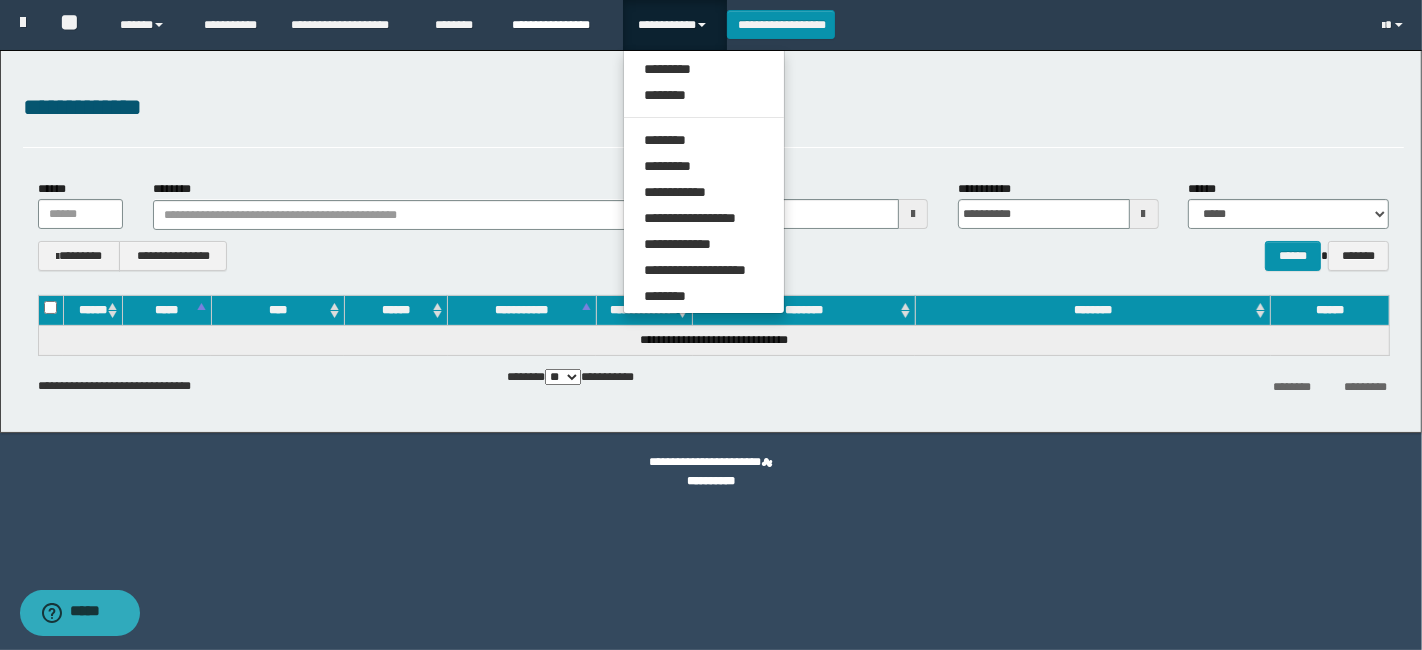 click on "**********" at bounding box center [560, 25] 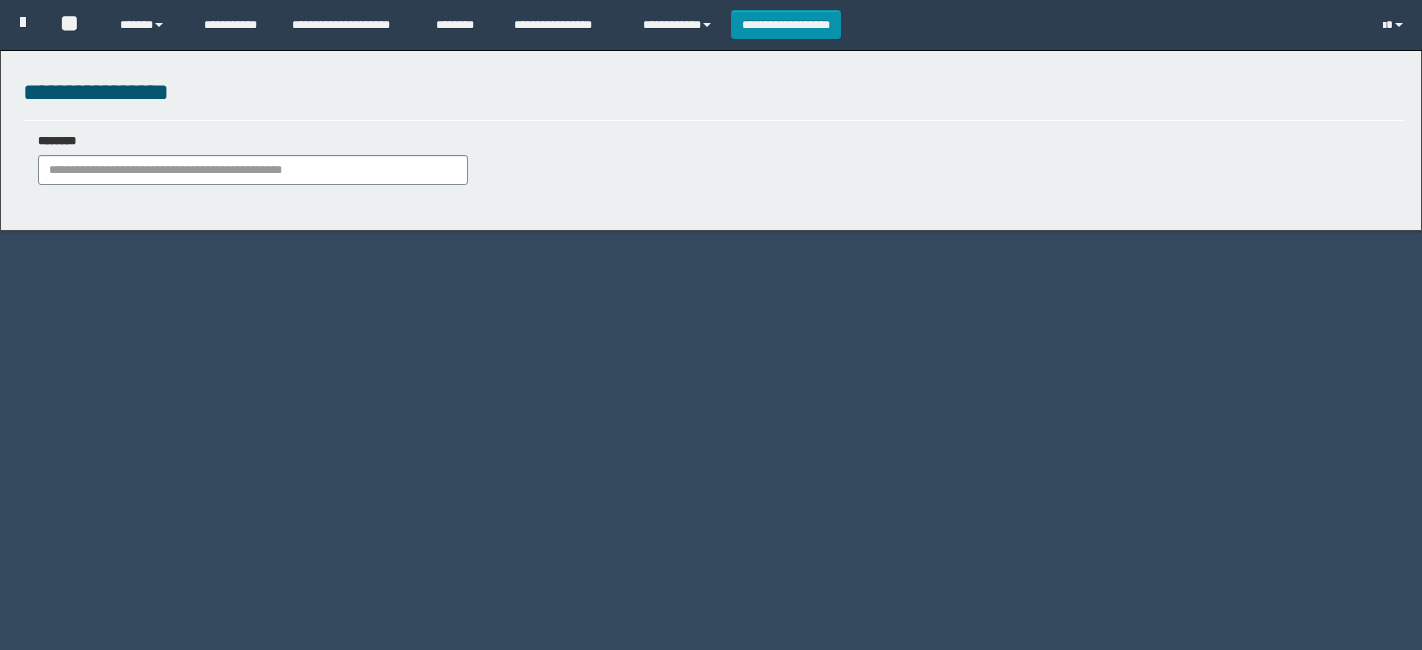scroll, scrollTop: 0, scrollLeft: 0, axis: both 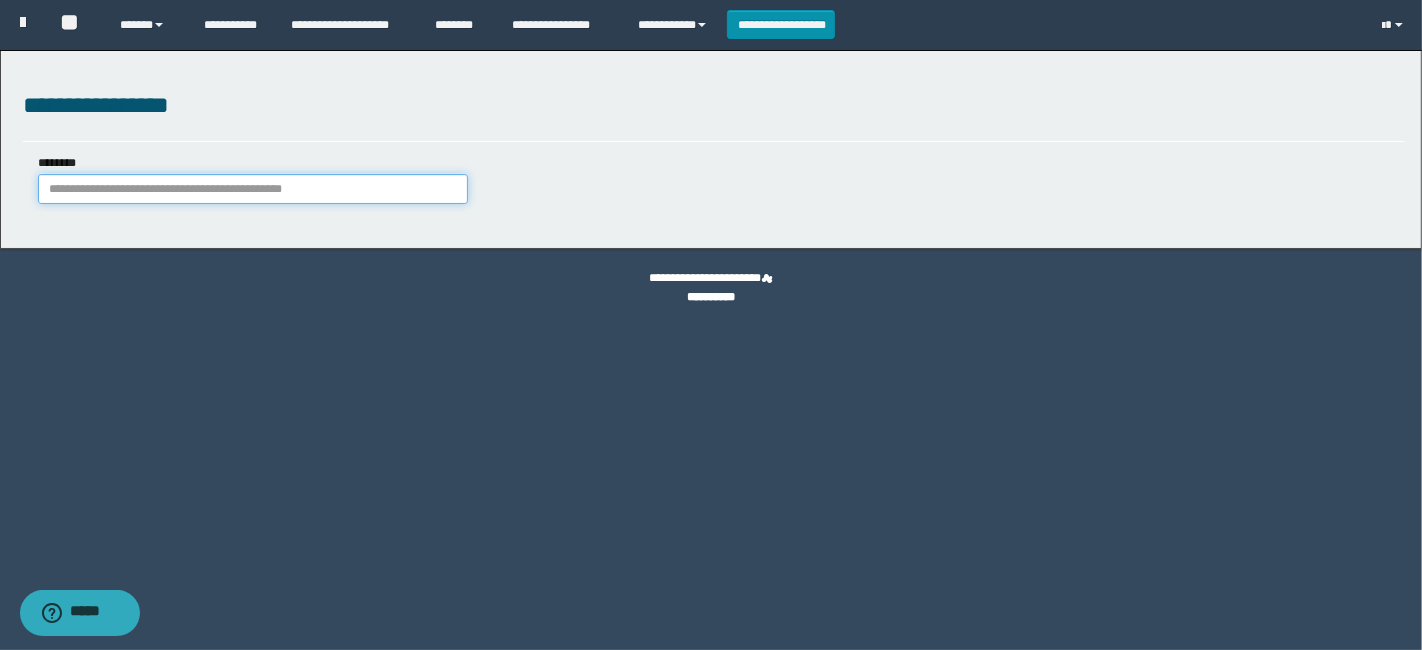 click on "********" at bounding box center (253, 189) 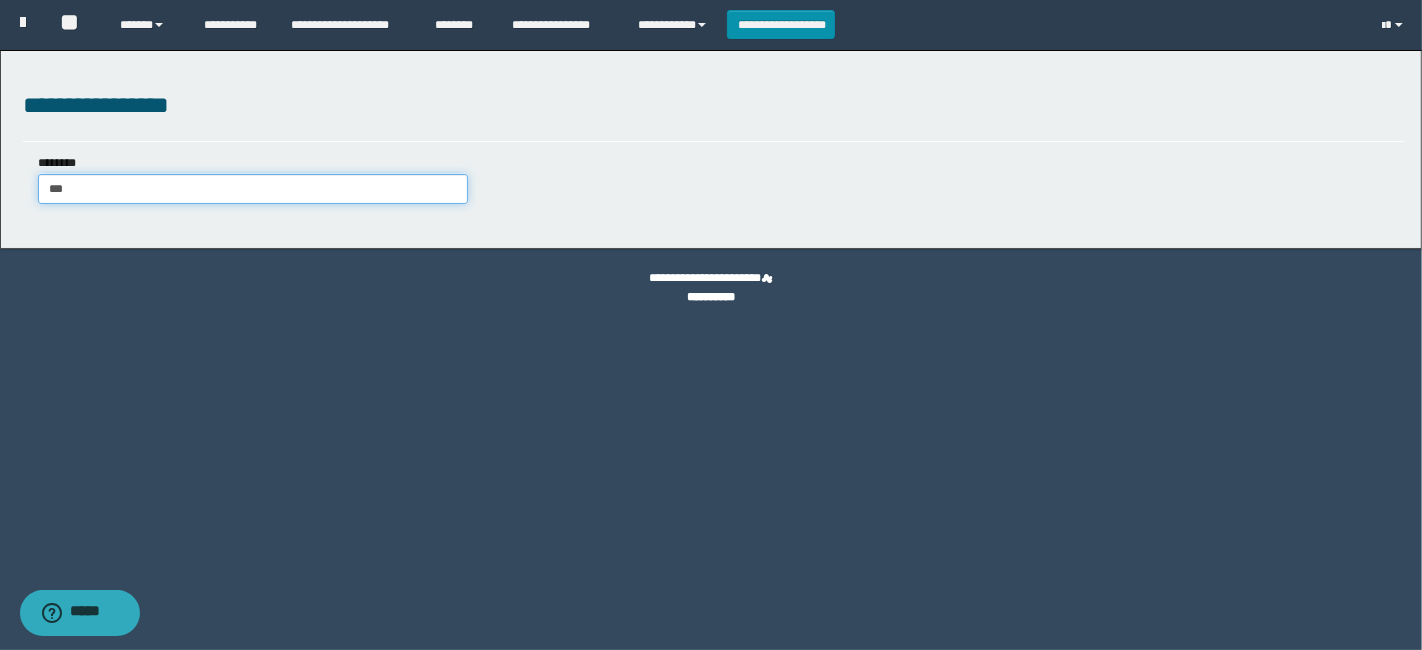 type on "****" 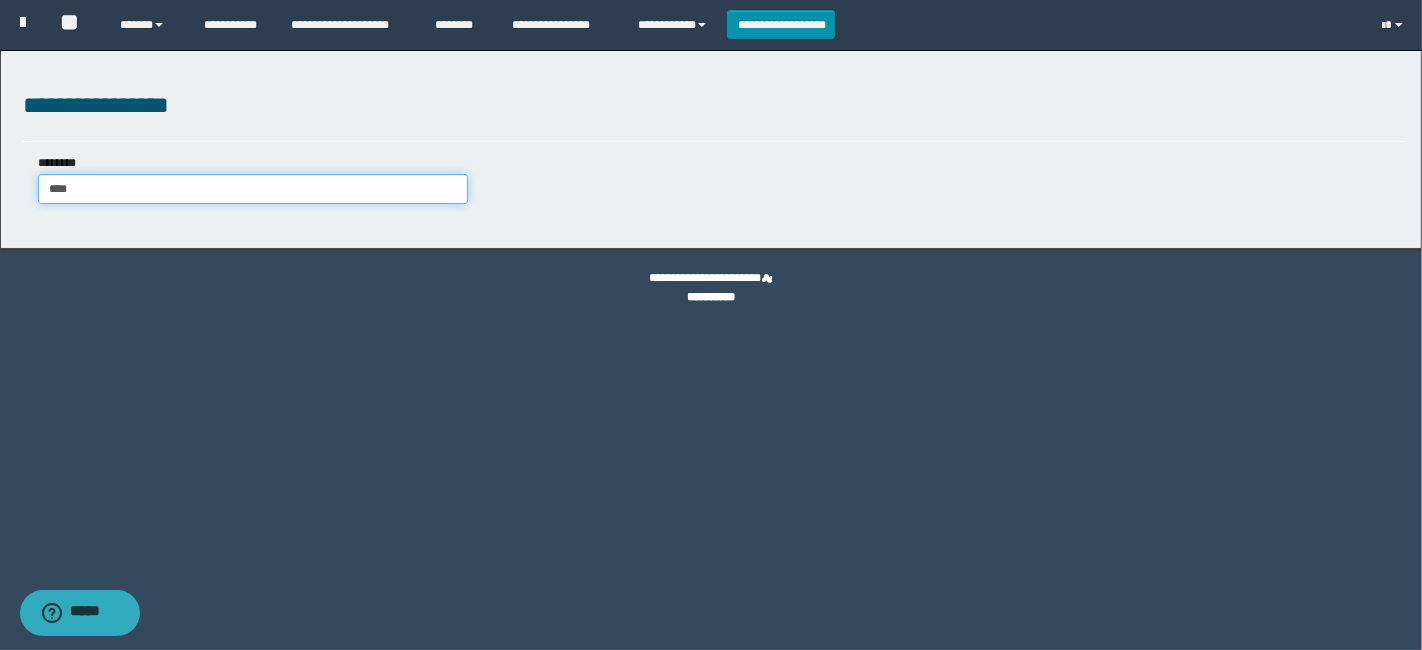 type on "****" 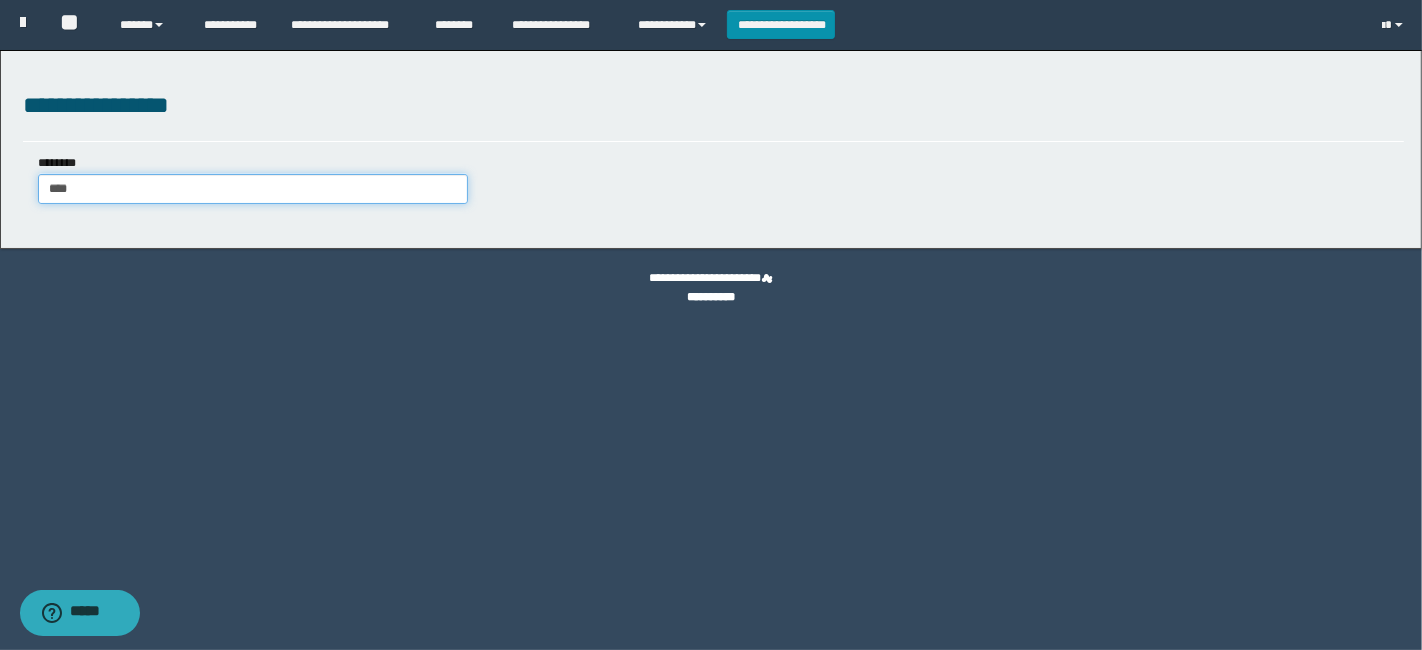 type on "*****" 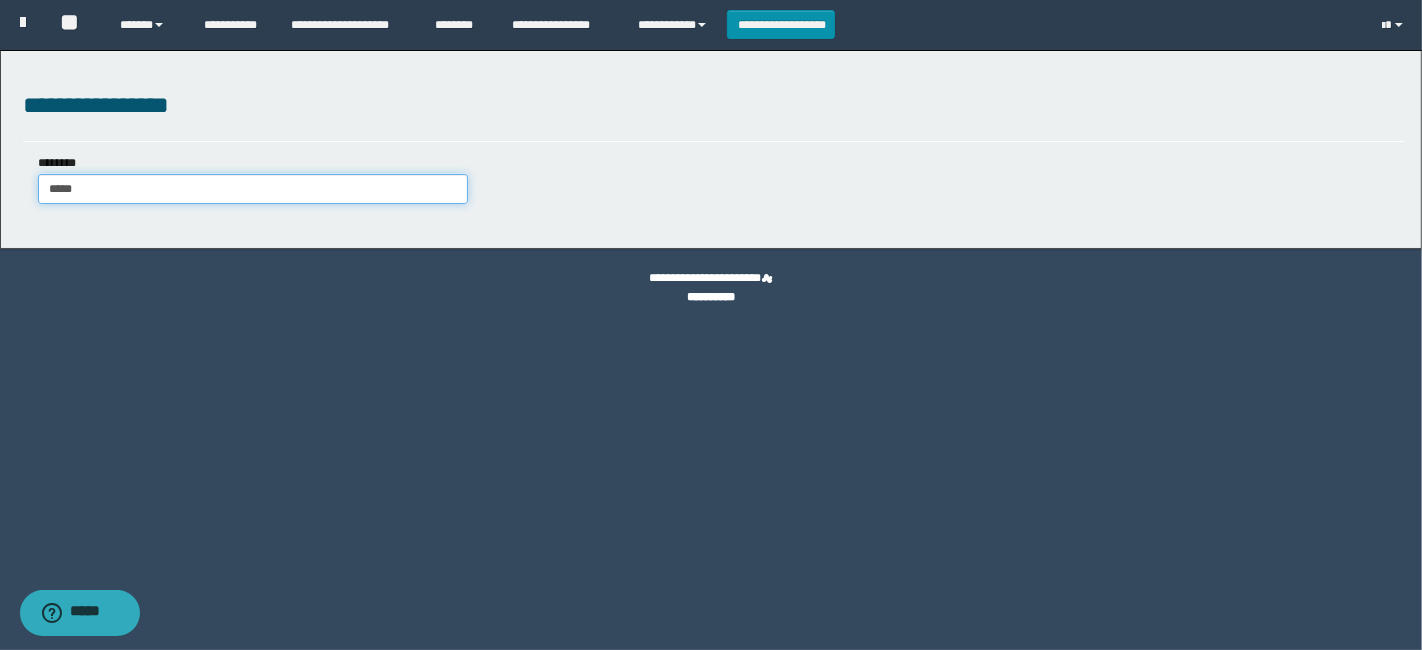 type on "*****" 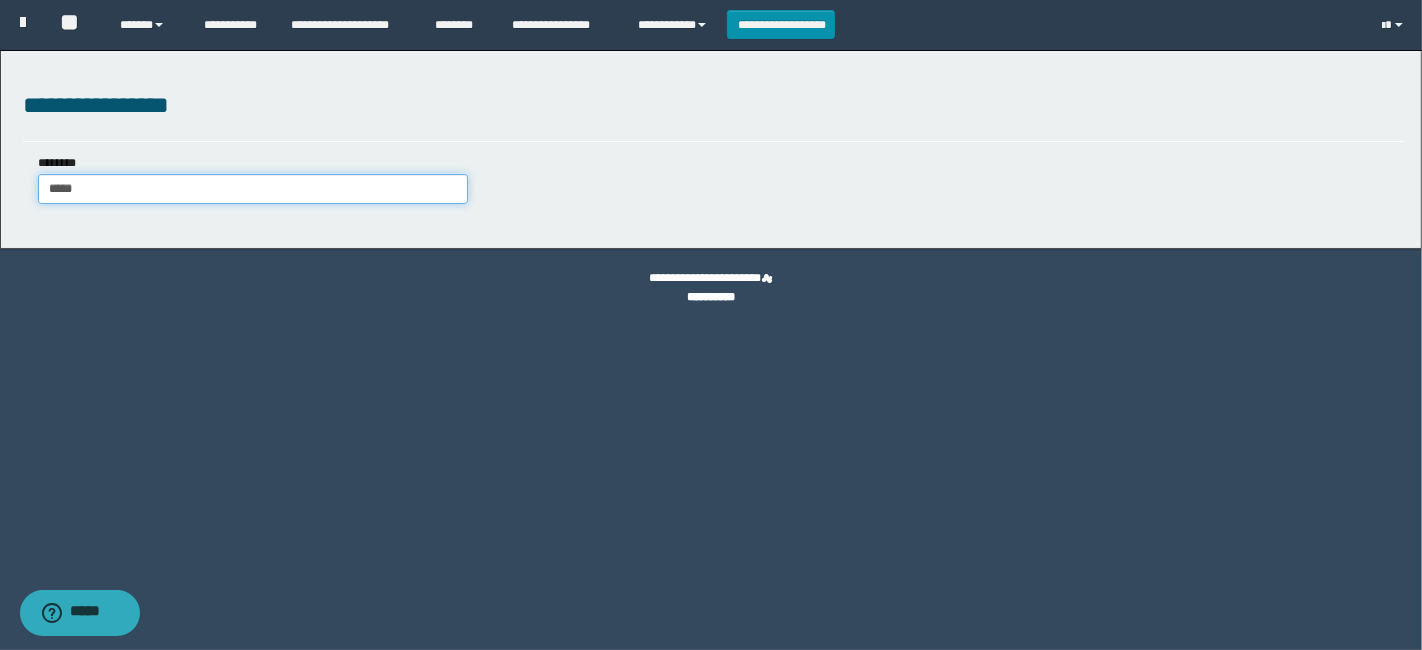 type 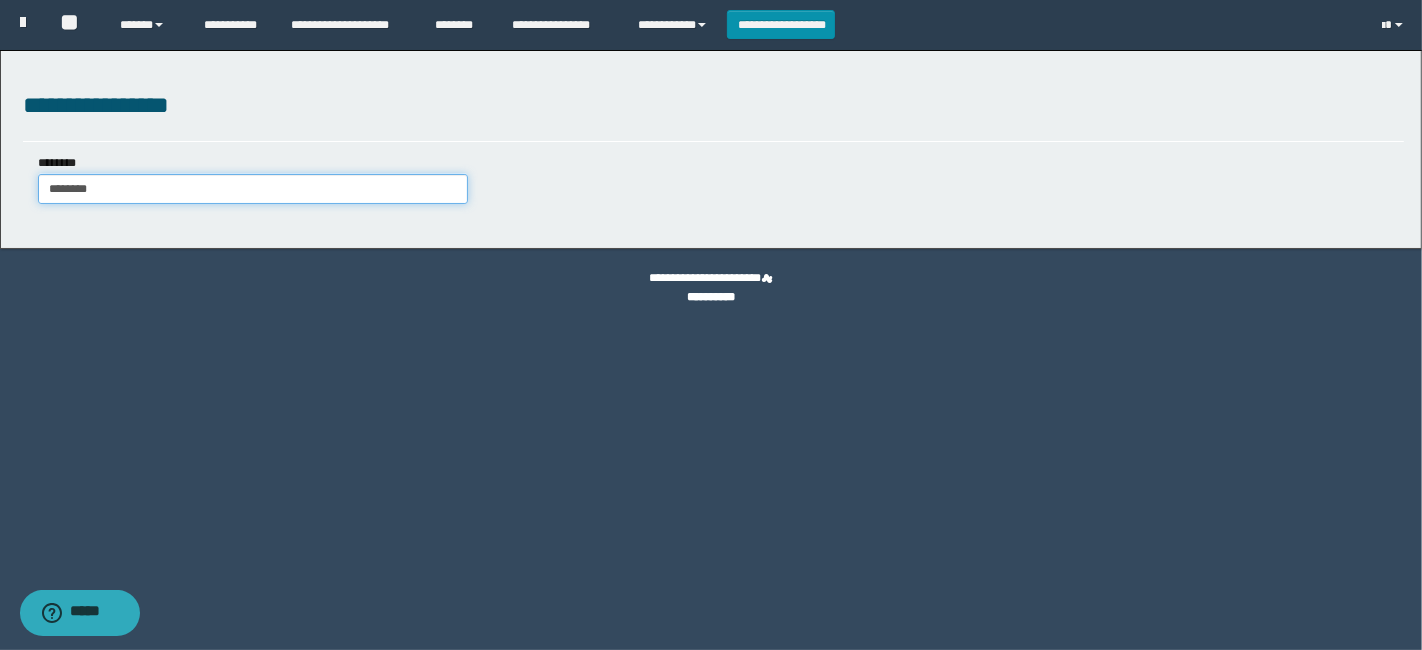 drag, startPoint x: 135, startPoint y: 190, endPoint x: 0, endPoint y: 187, distance: 135.03333 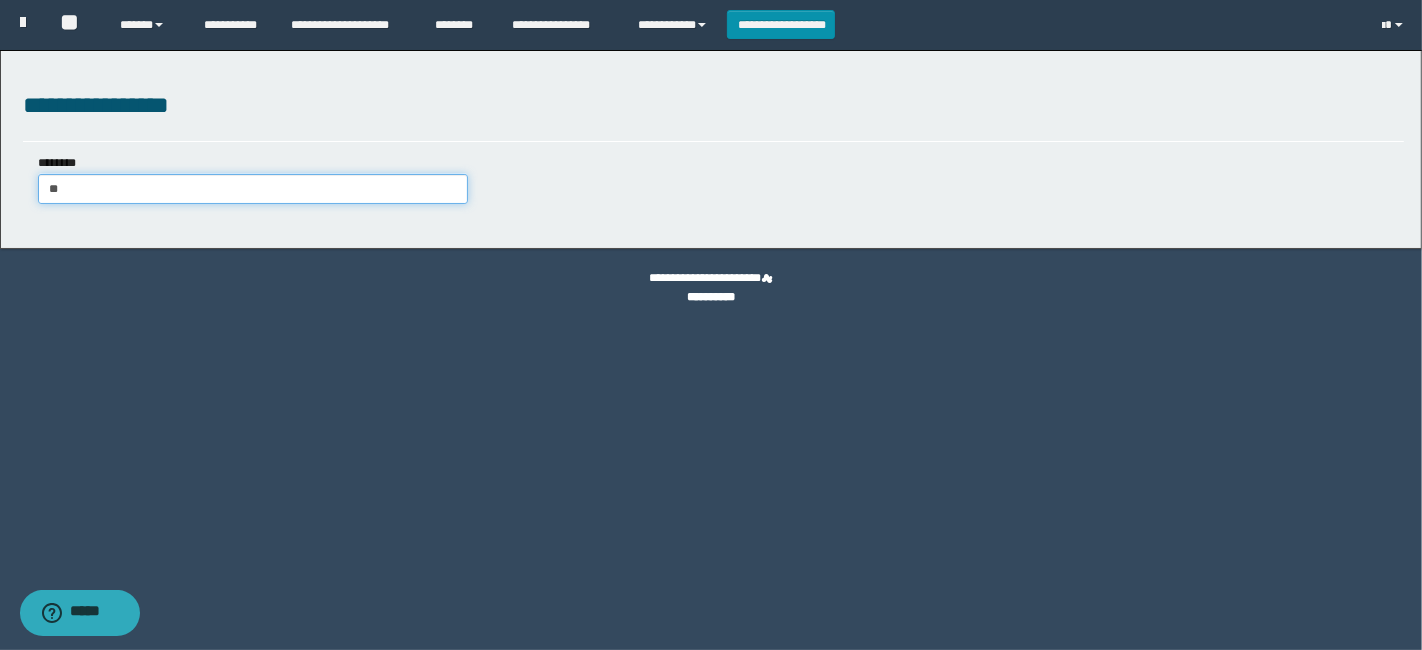 type on "***" 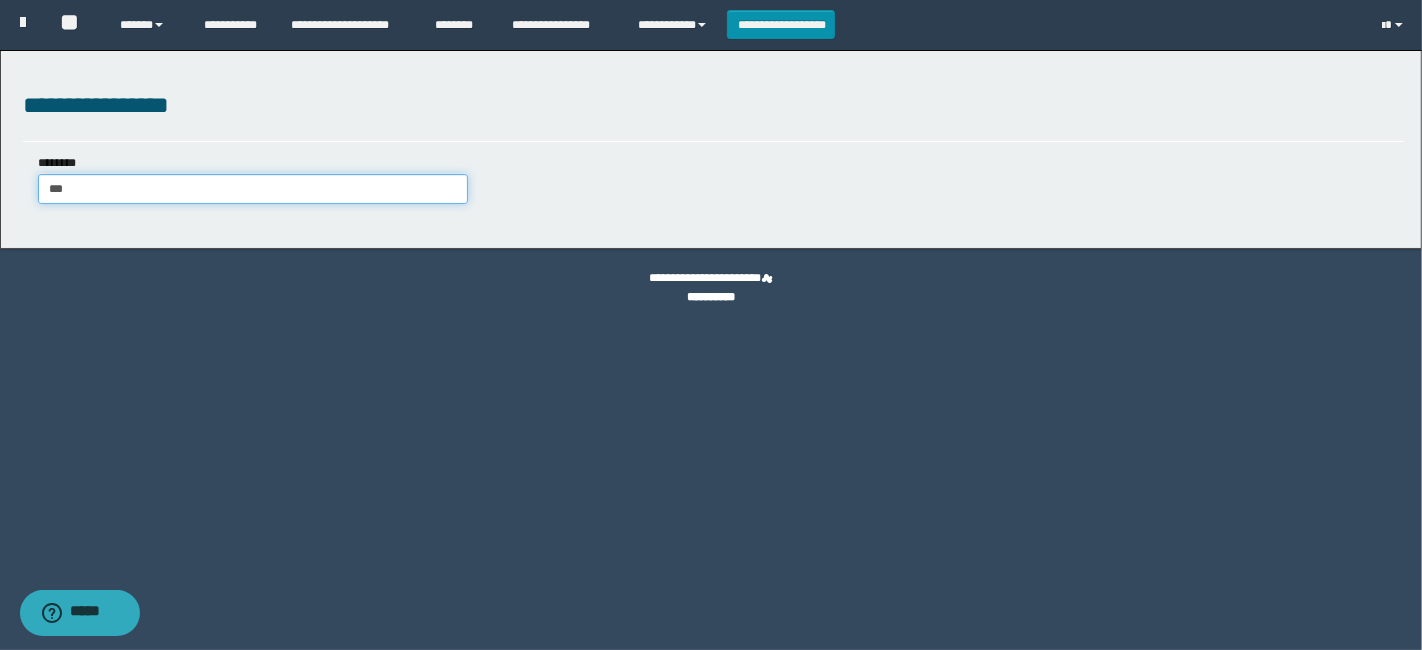 type on "***" 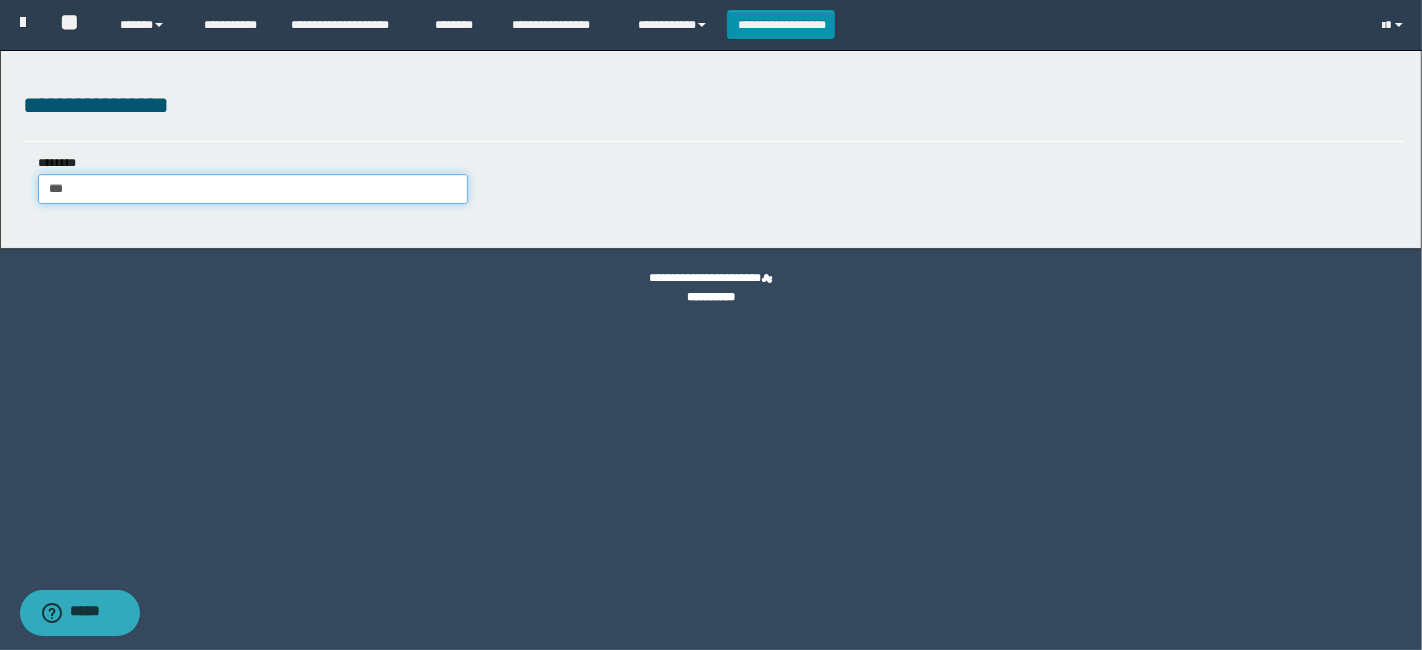 type 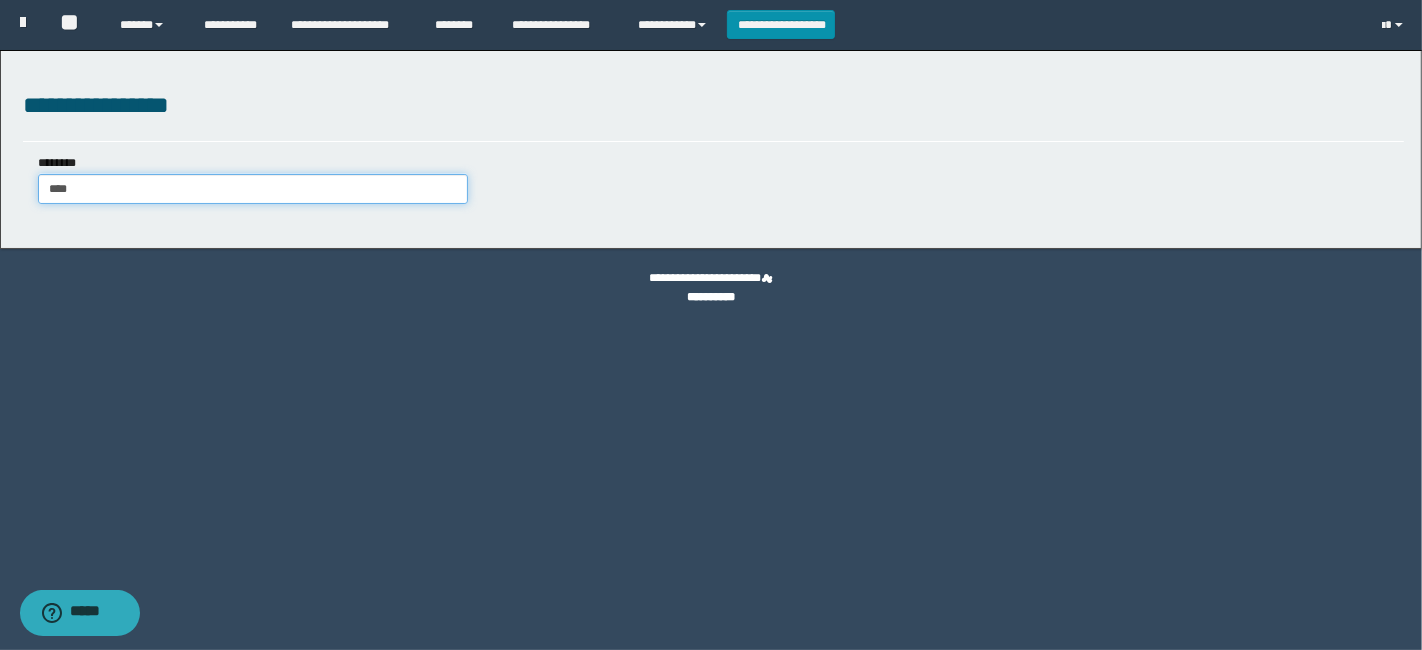 type on "*****" 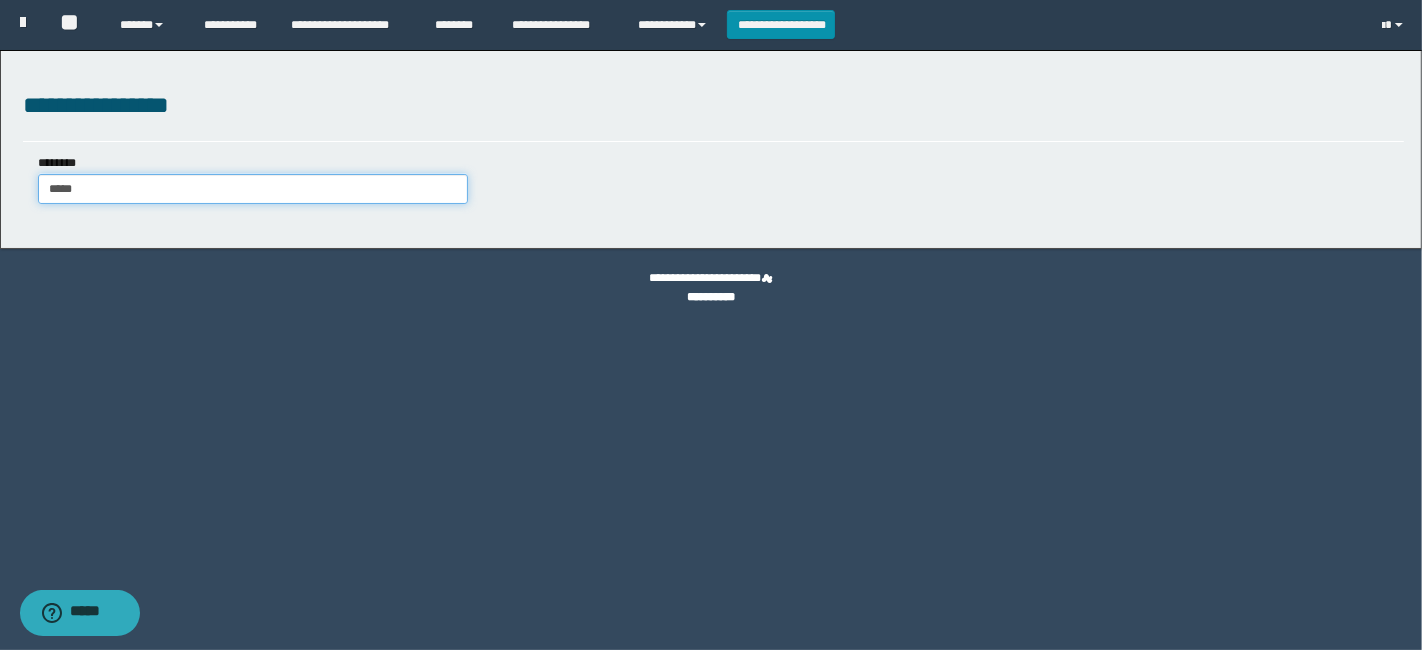 type on "*****" 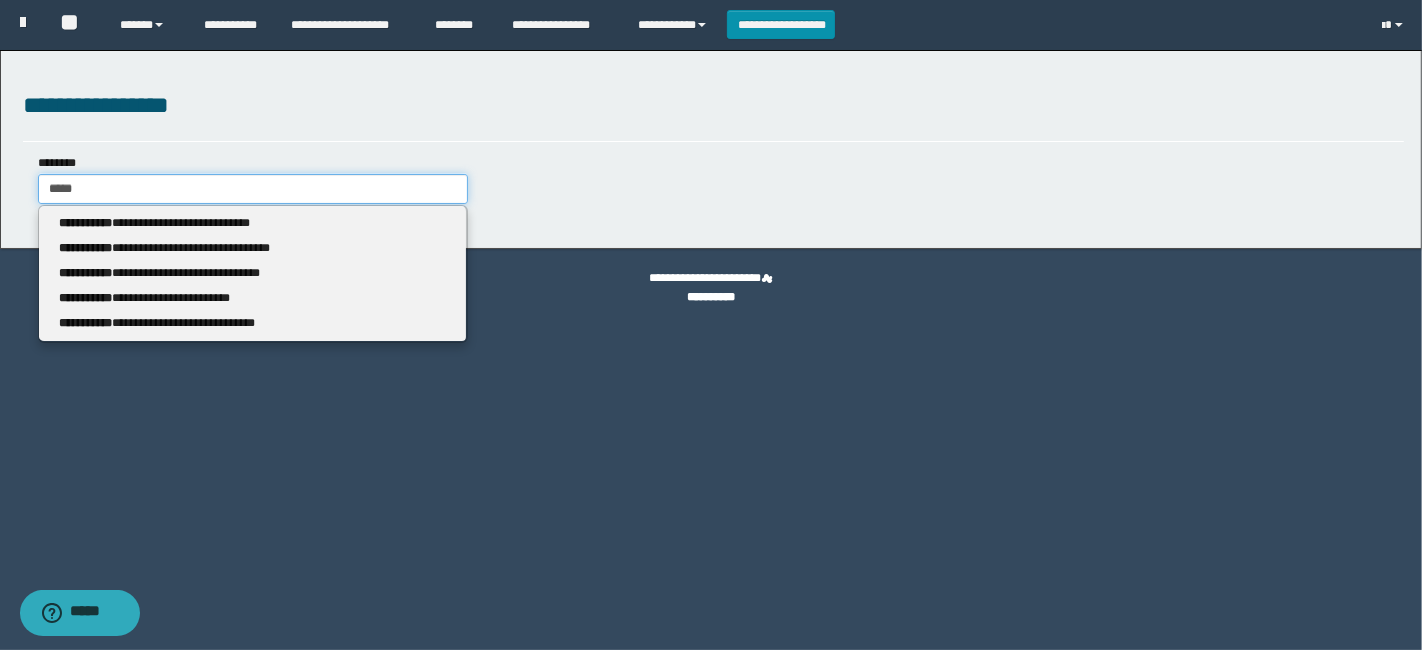 type 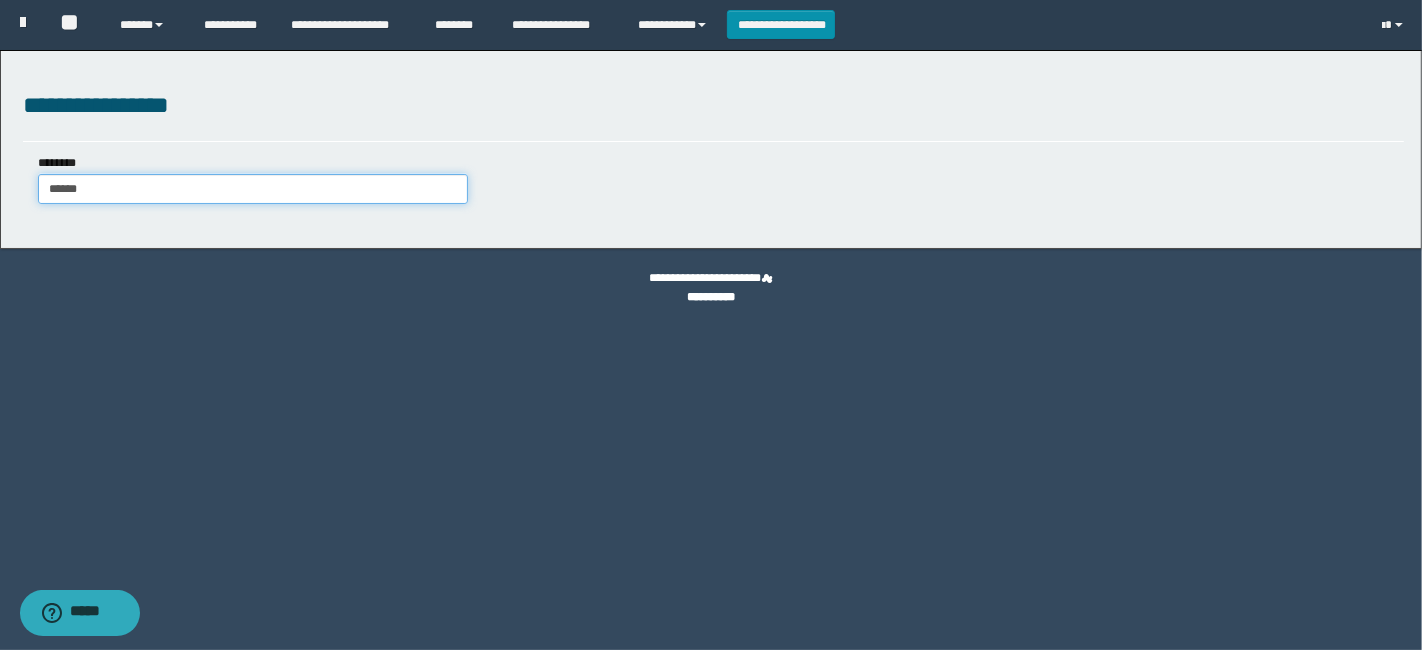 type on "******" 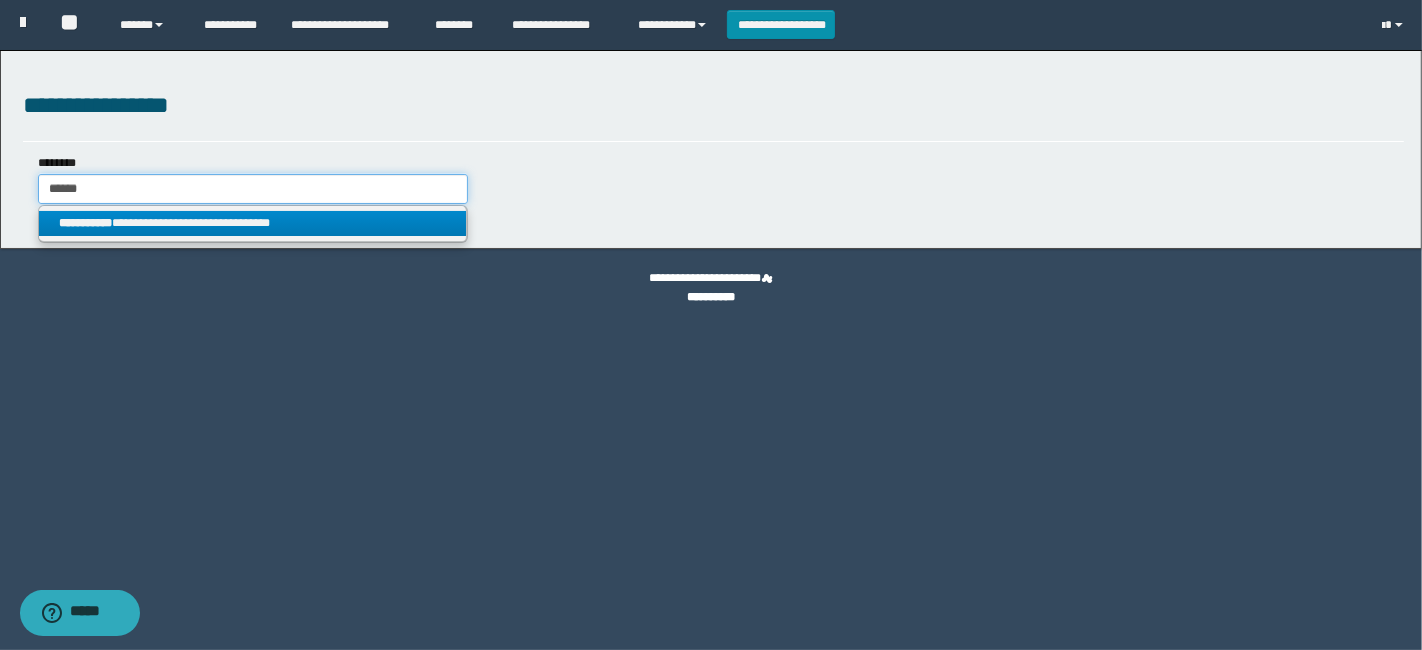 type on "******" 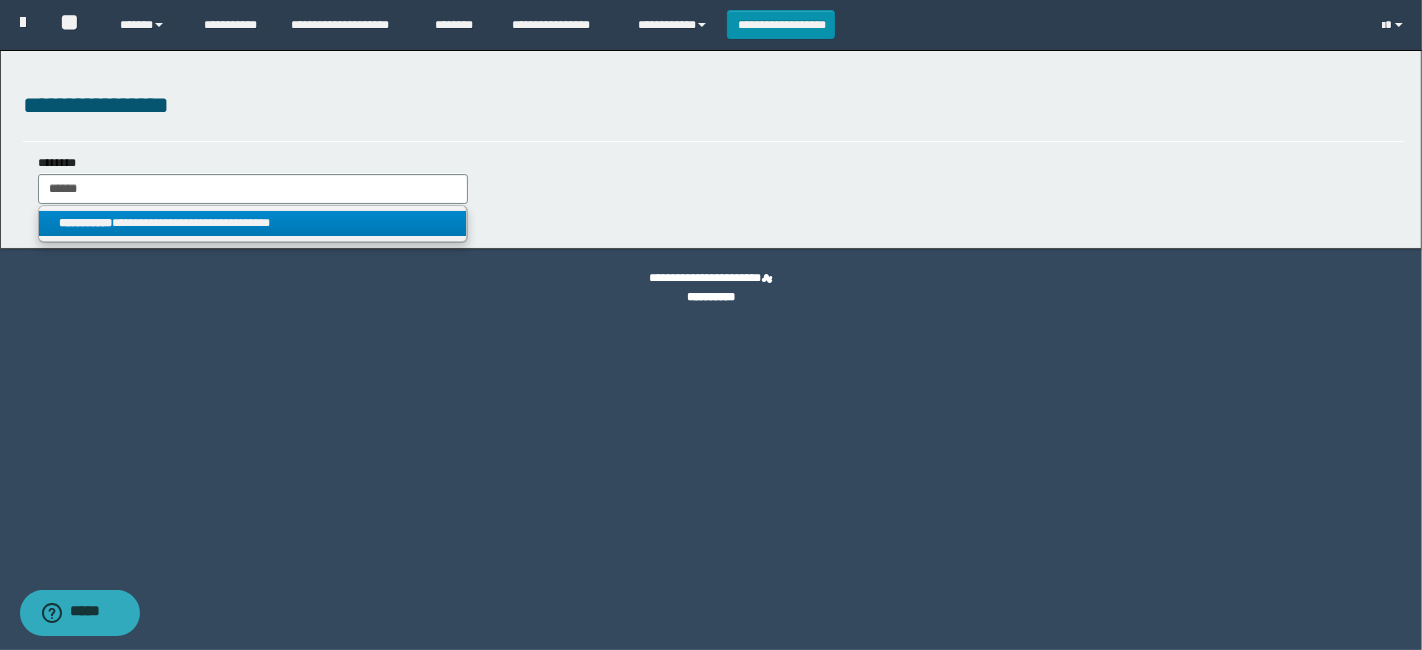 click on "**********" at bounding box center (253, 223) 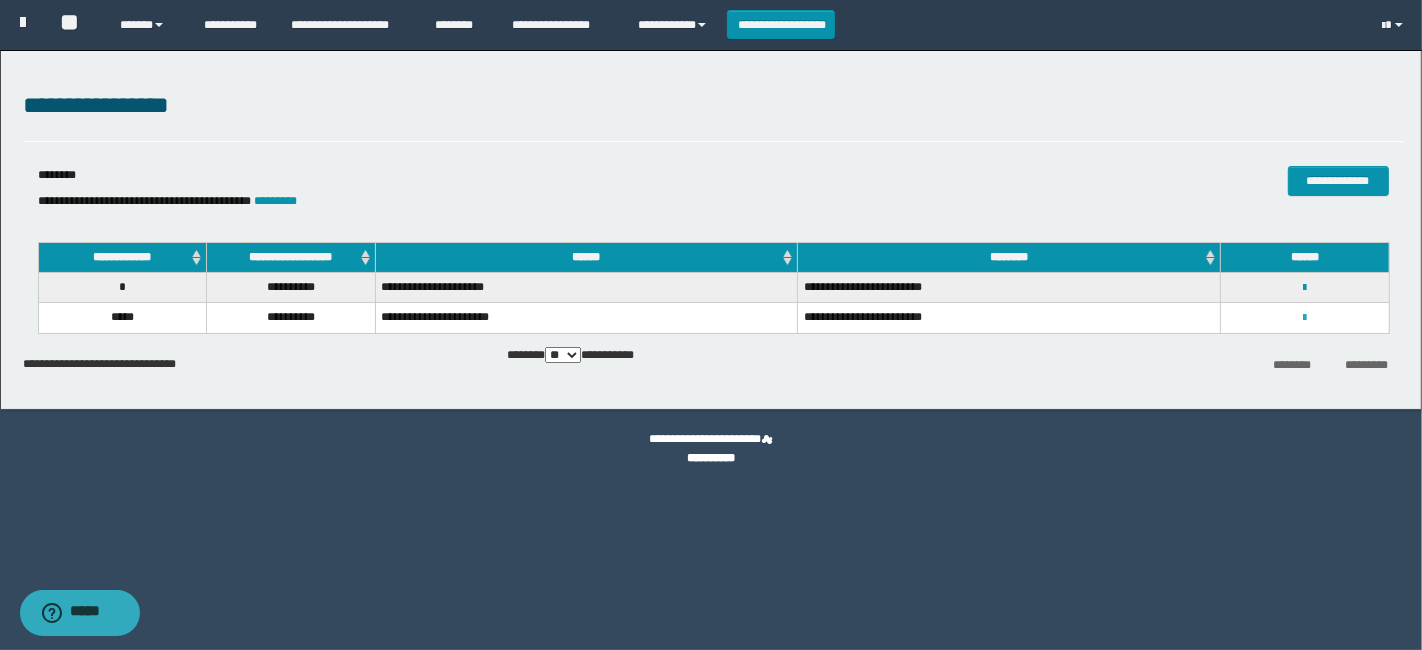 click at bounding box center (1305, 318) 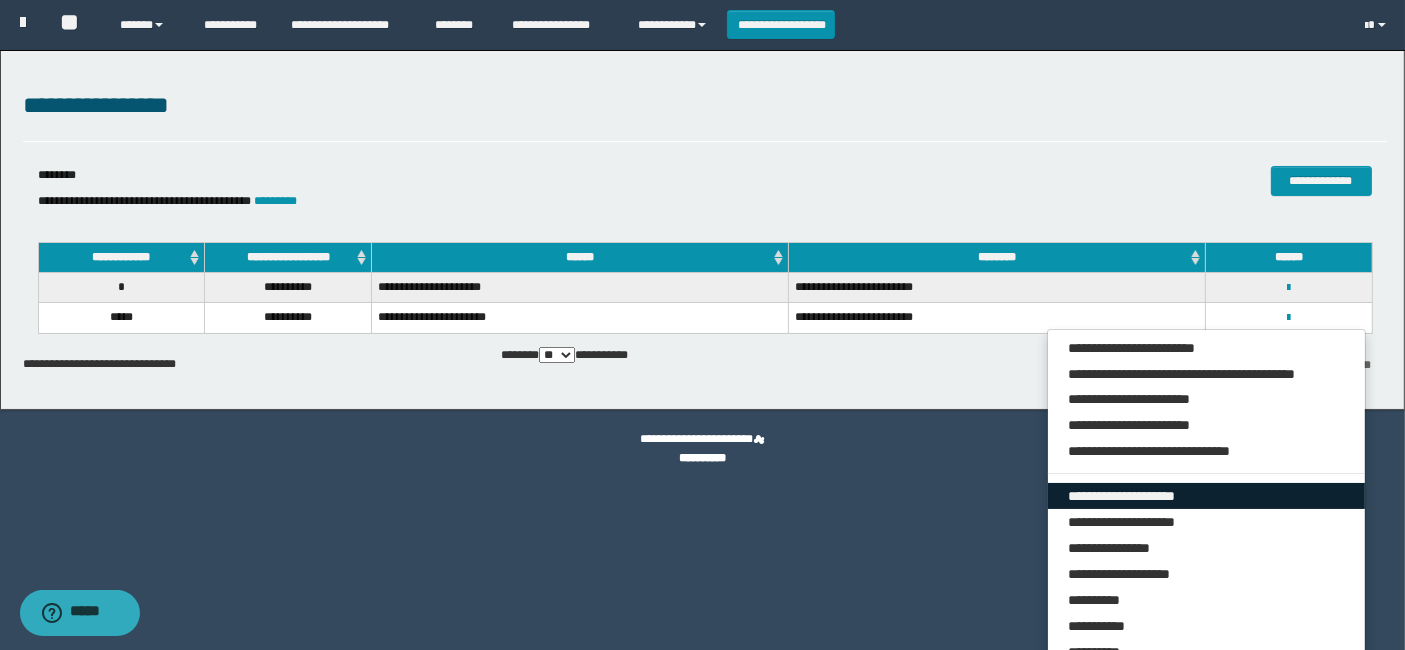 click on "**********" at bounding box center (1207, 496) 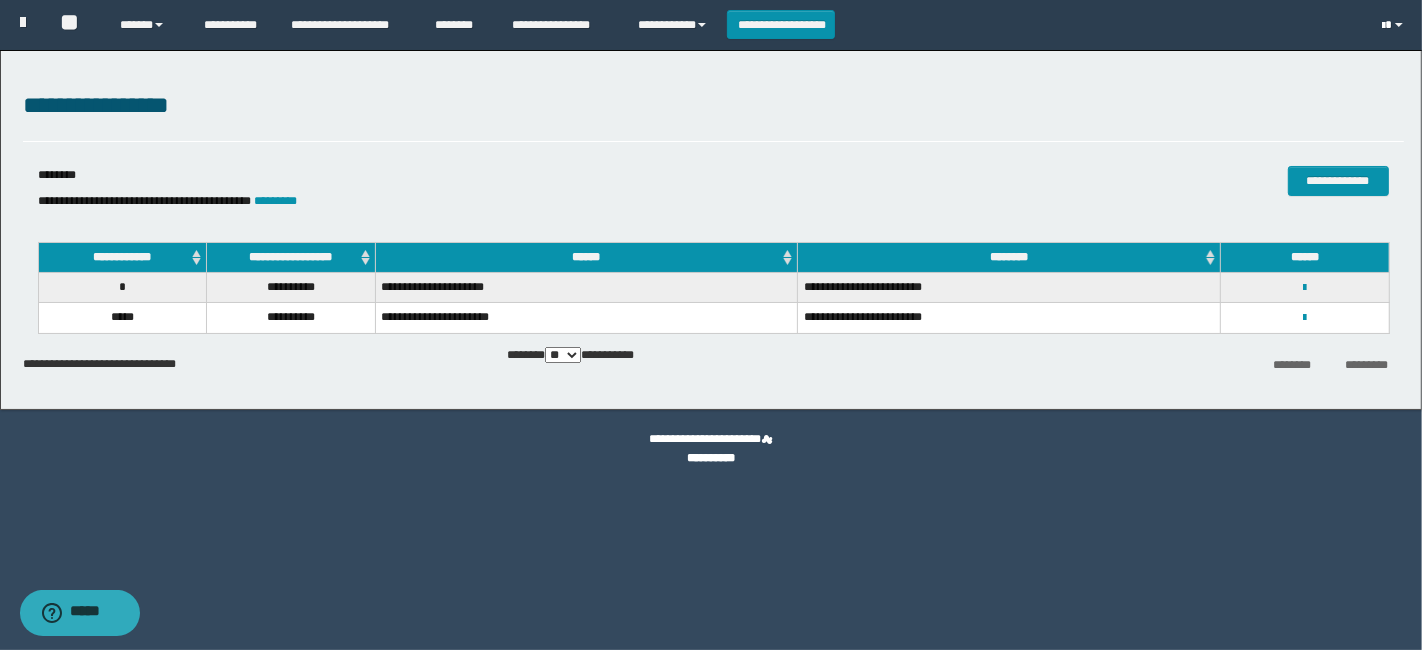 click at bounding box center (1395, 25) 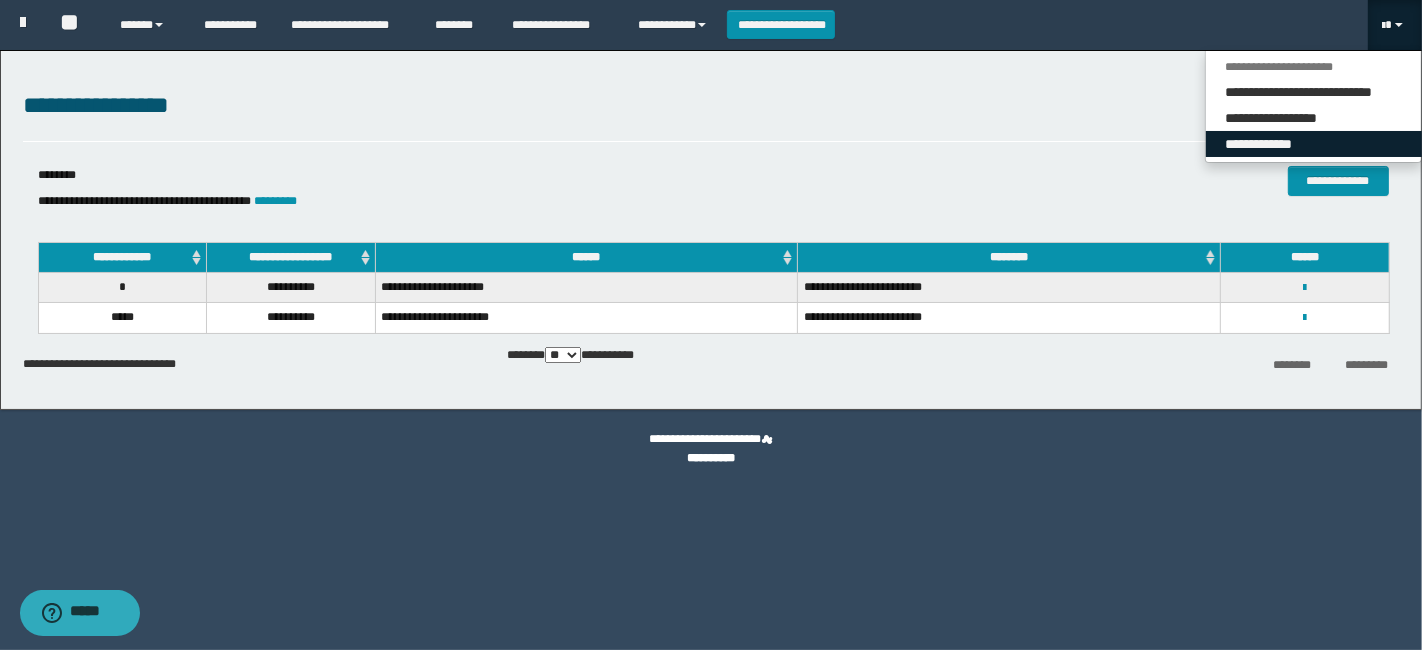 click on "**********" at bounding box center (1314, 144) 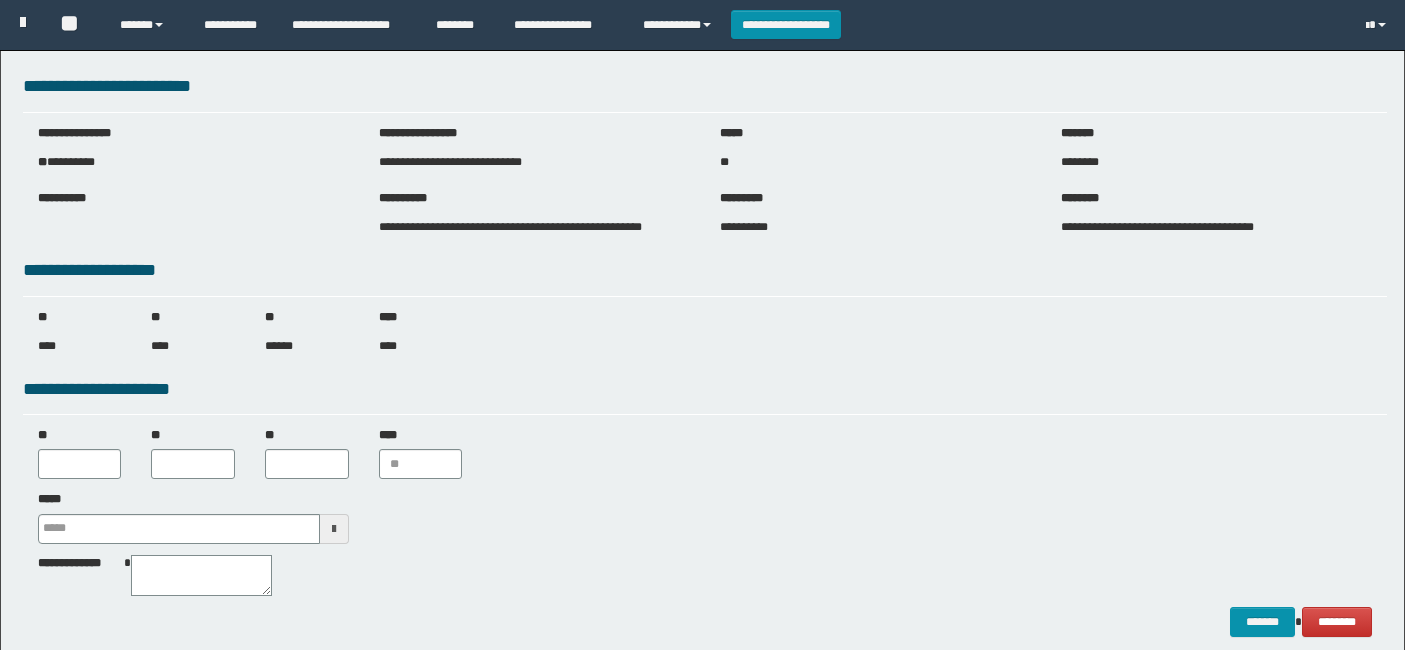 scroll, scrollTop: 0, scrollLeft: 0, axis: both 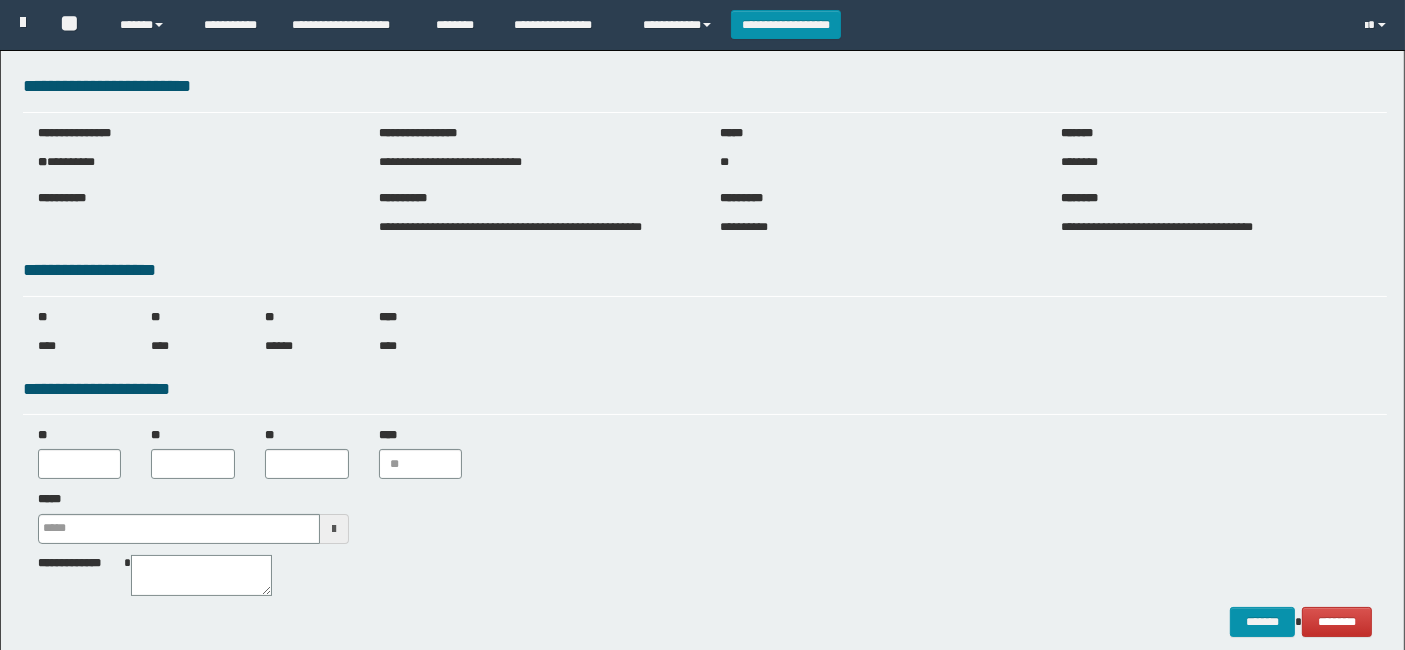 type 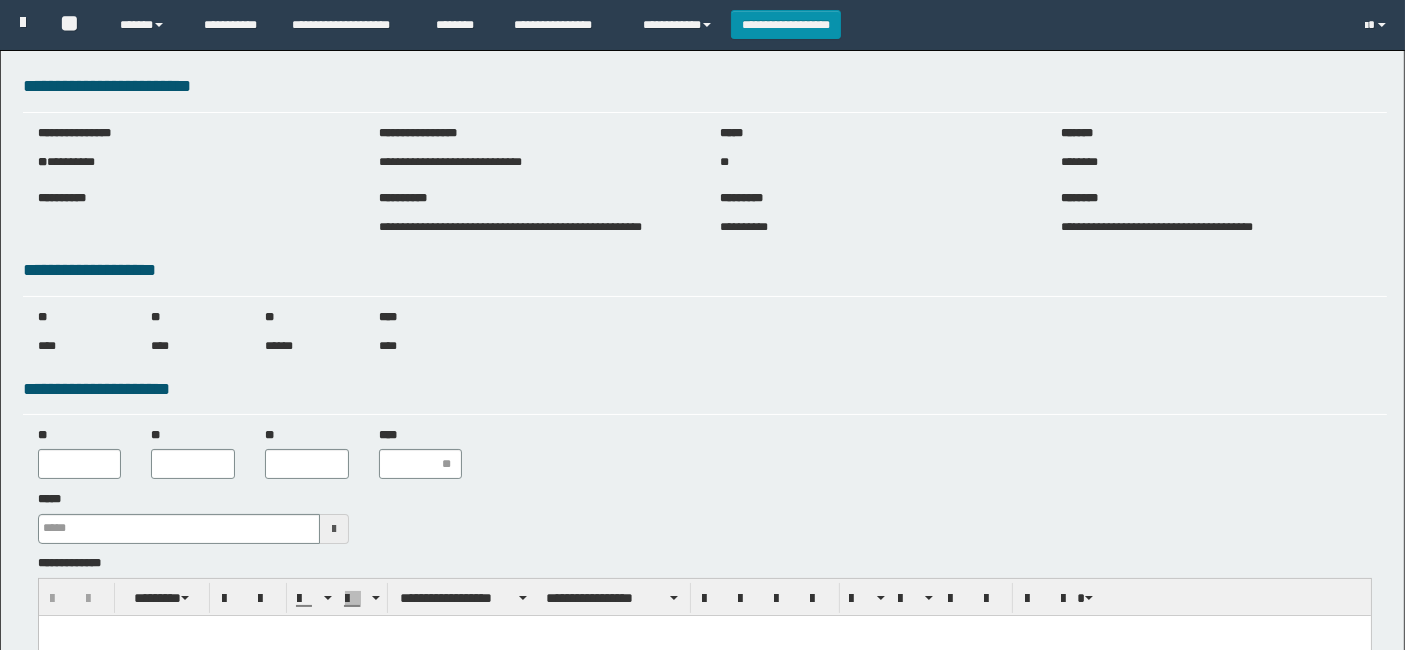 scroll, scrollTop: 0, scrollLeft: 0, axis: both 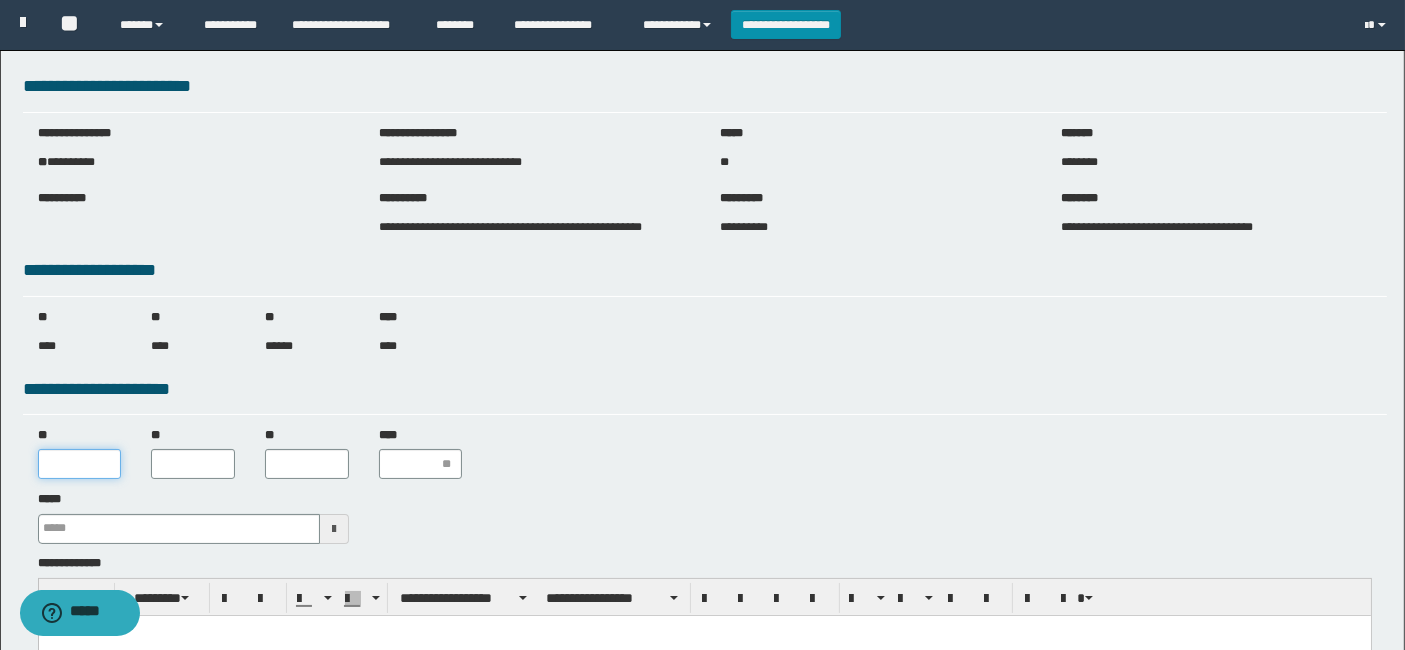 click on "**" at bounding box center [80, 464] 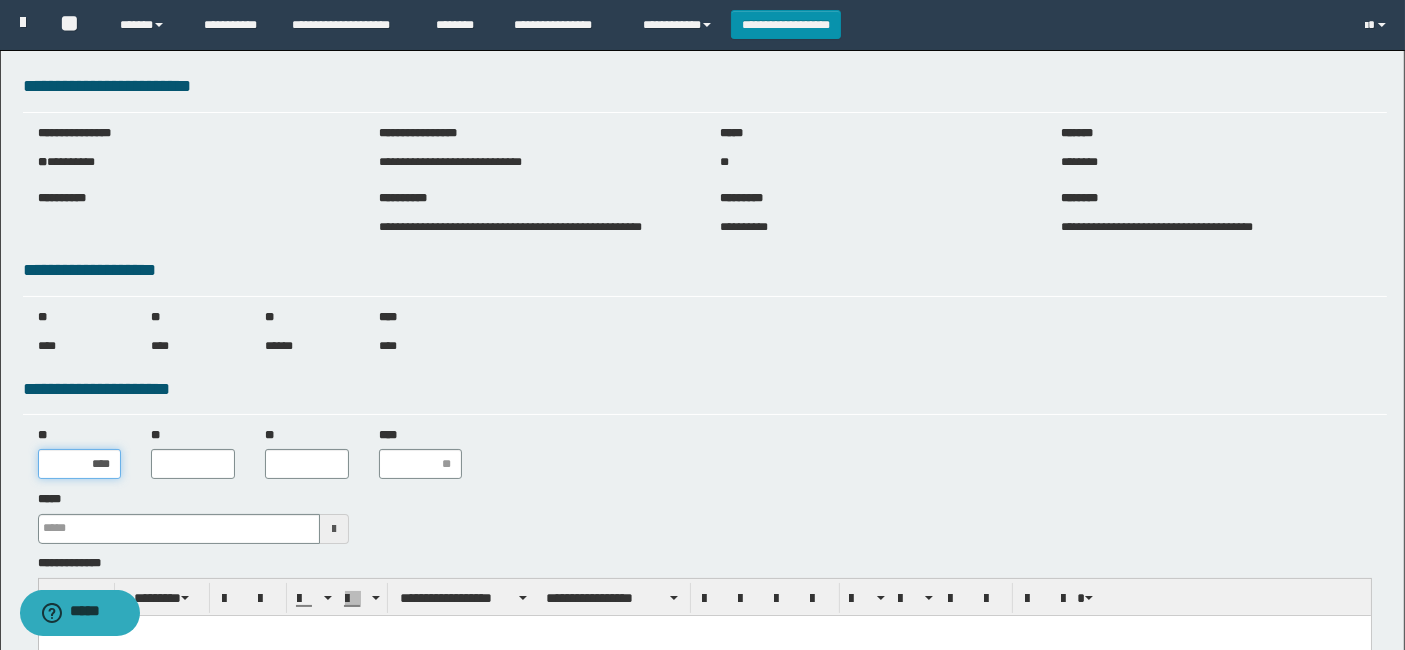 type on "*****" 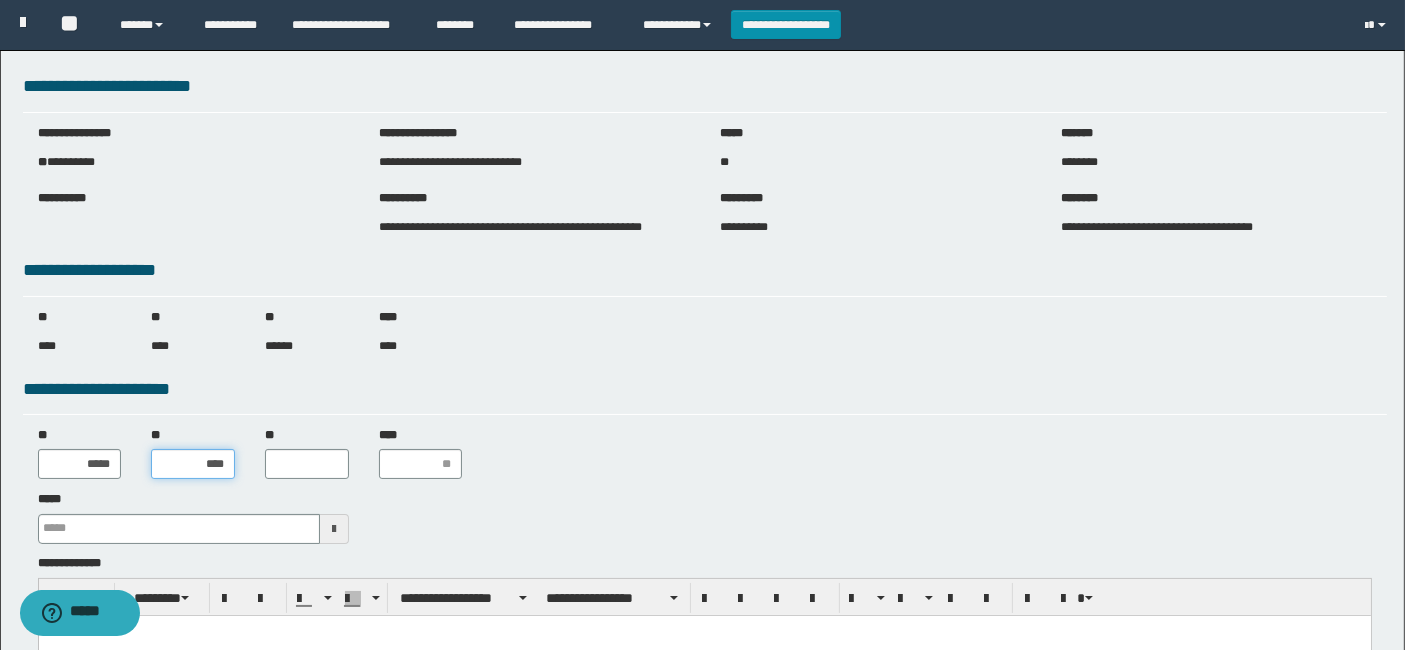 type on "*****" 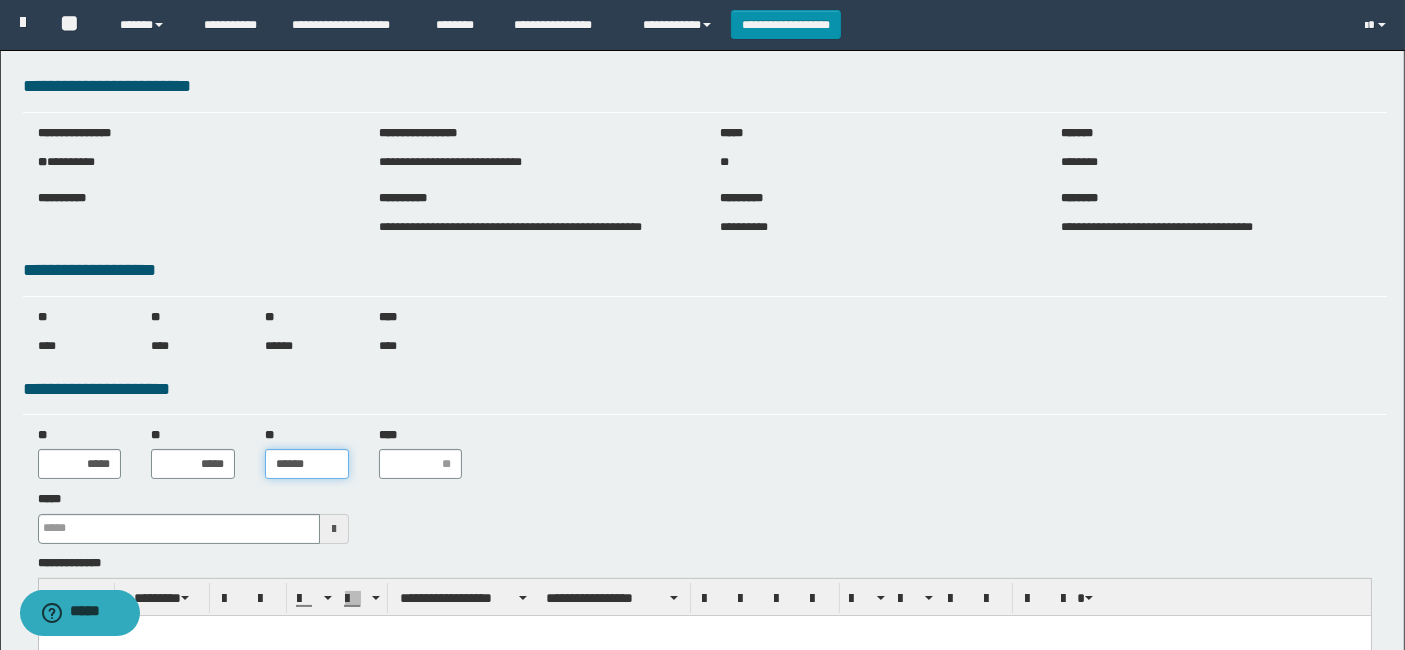 type on "*******" 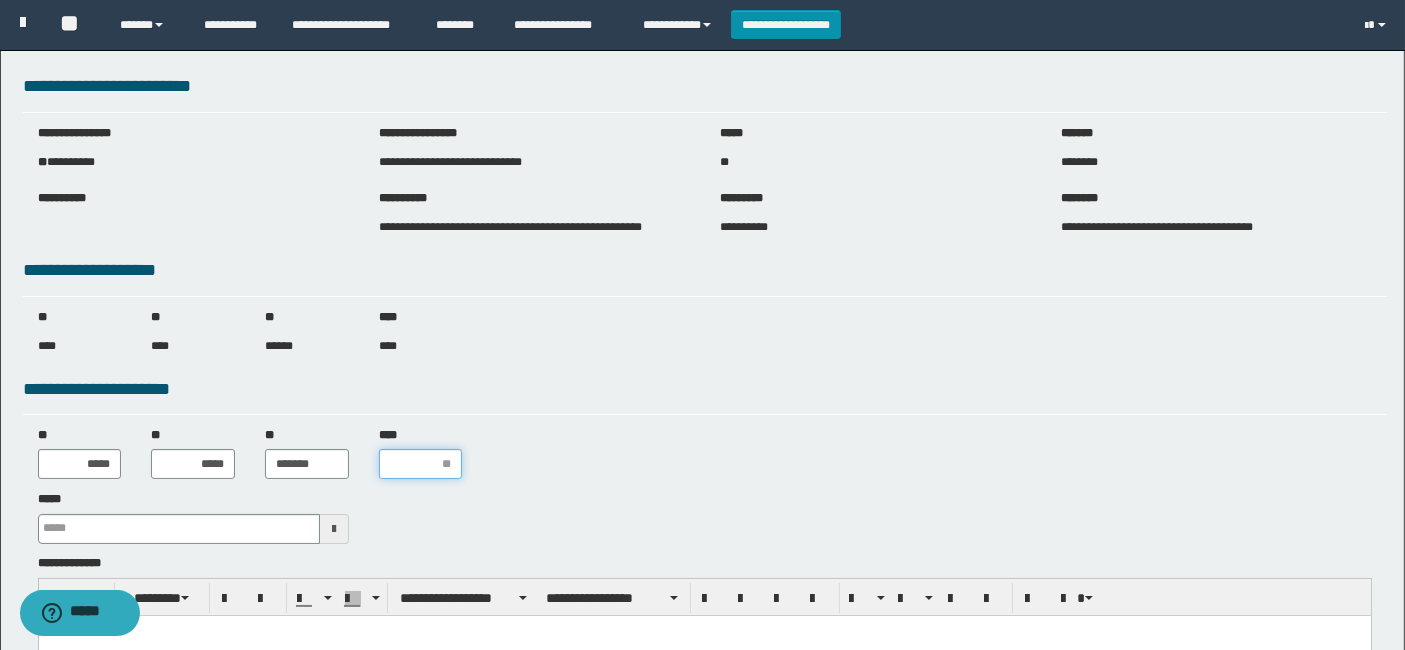 type on "*" 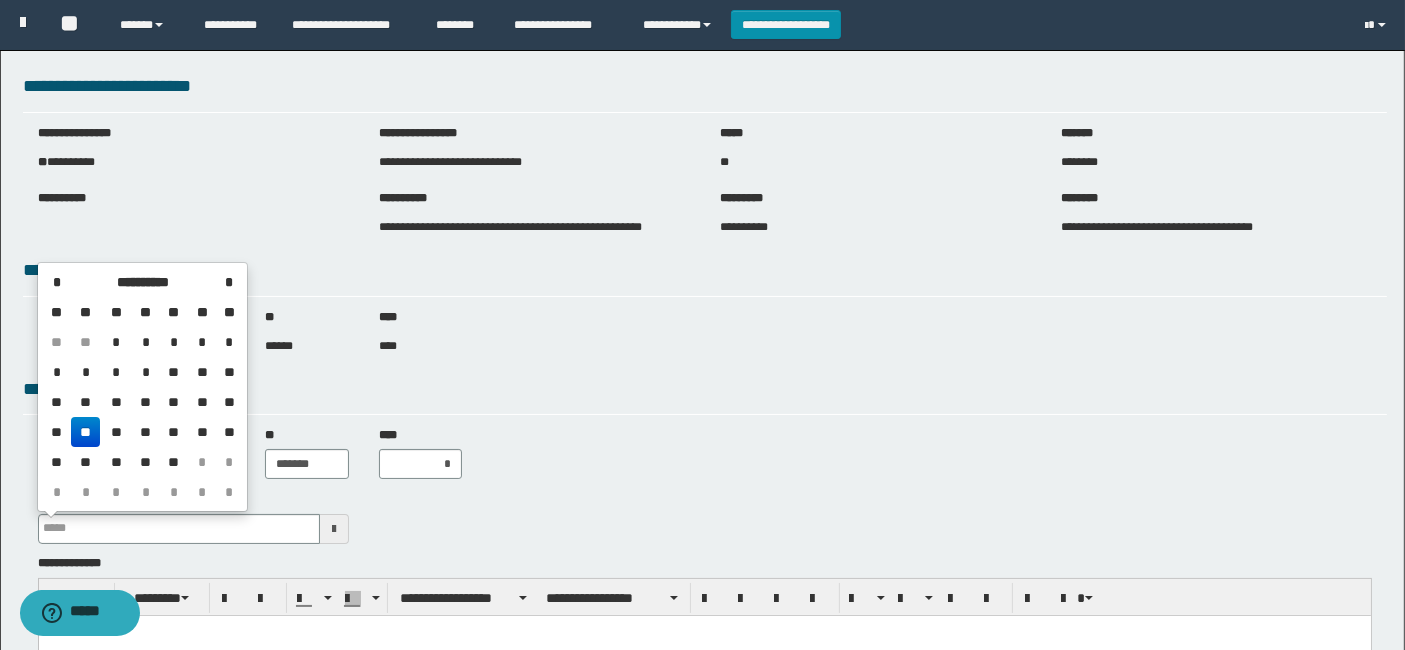 click on "**" at bounding box center [85, 432] 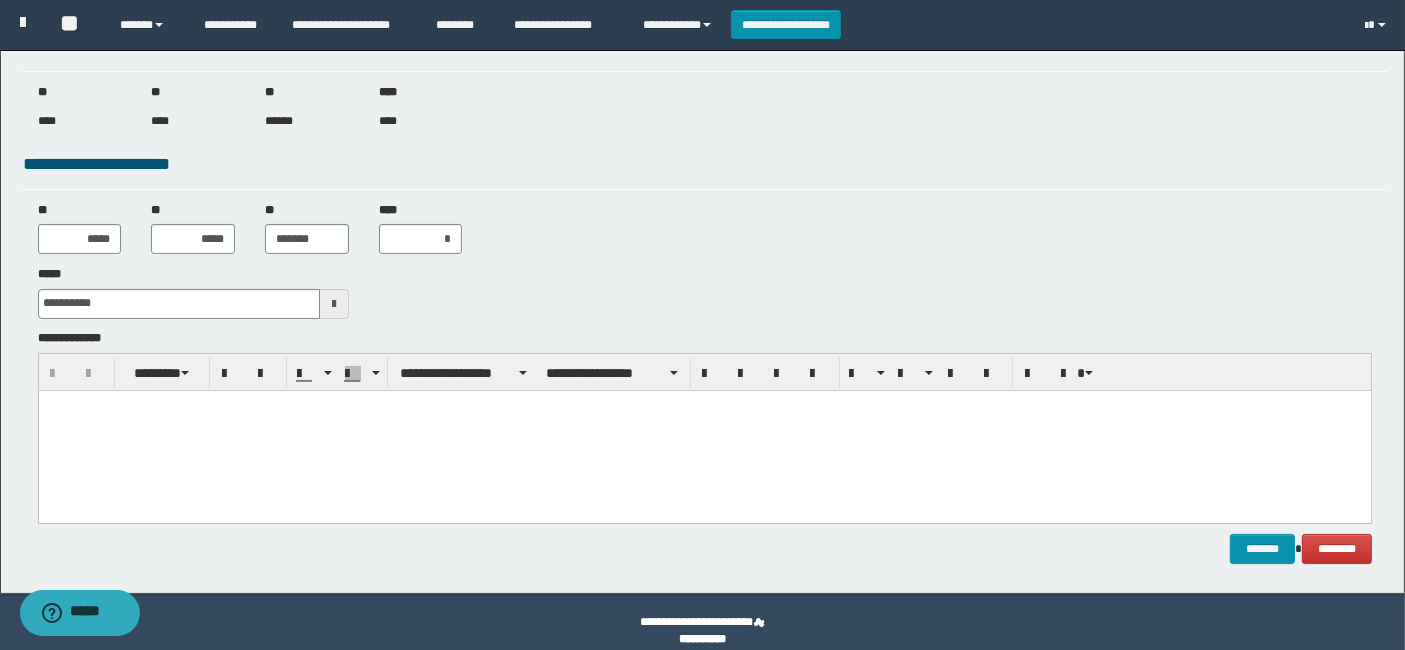 scroll, scrollTop: 242, scrollLeft: 0, axis: vertical 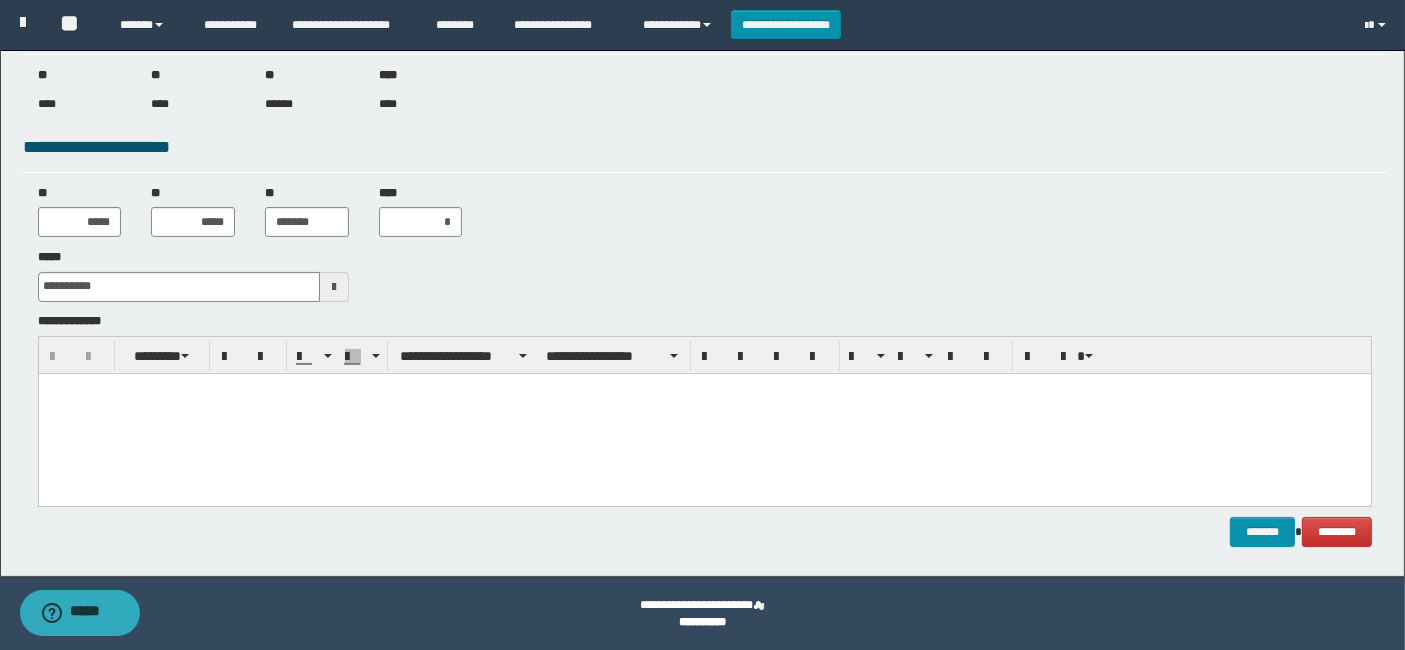 click at bounding box center [704, 388] 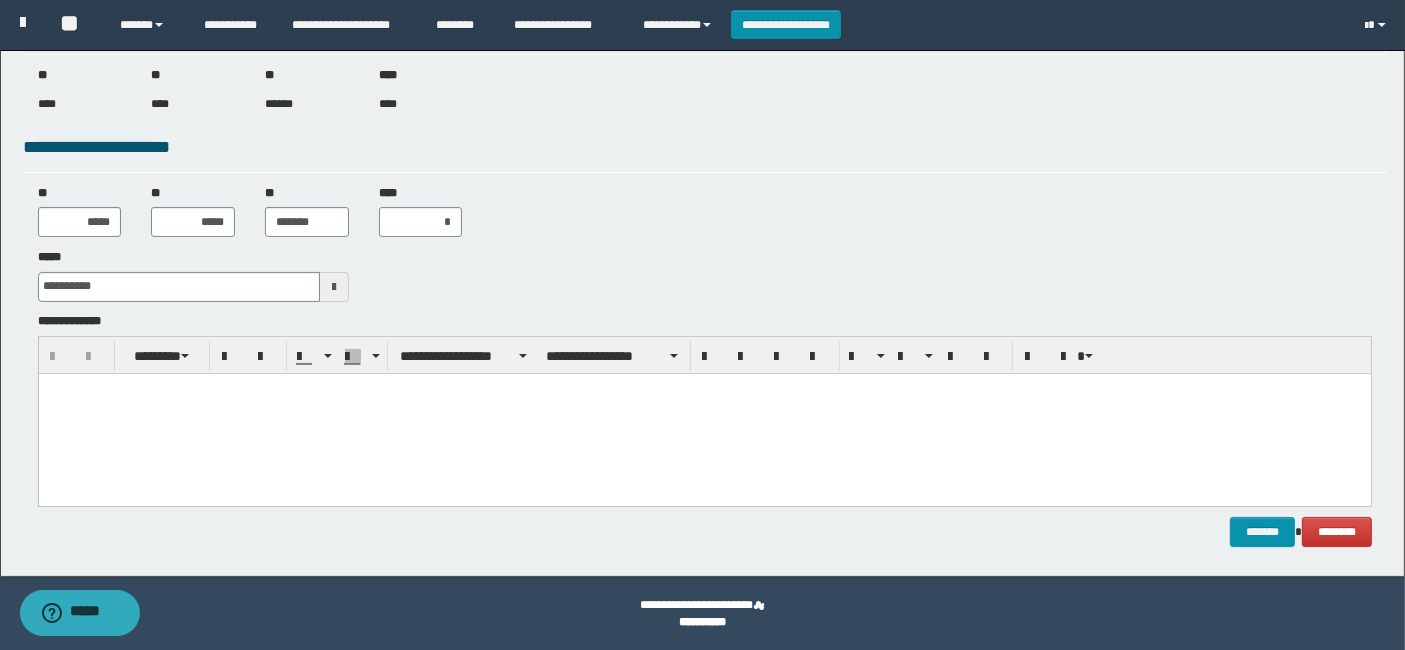 paste 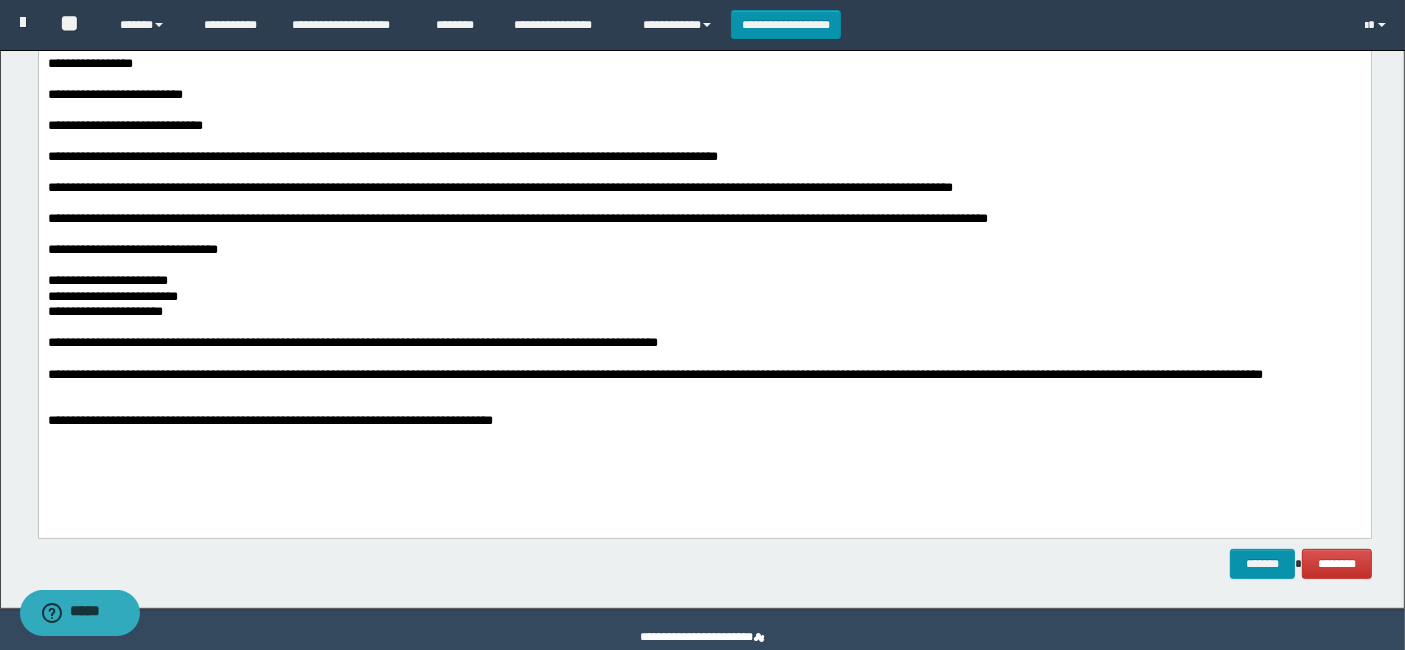 scroll, scrollTop: 787, scrollLeft: 0, axis: vertical 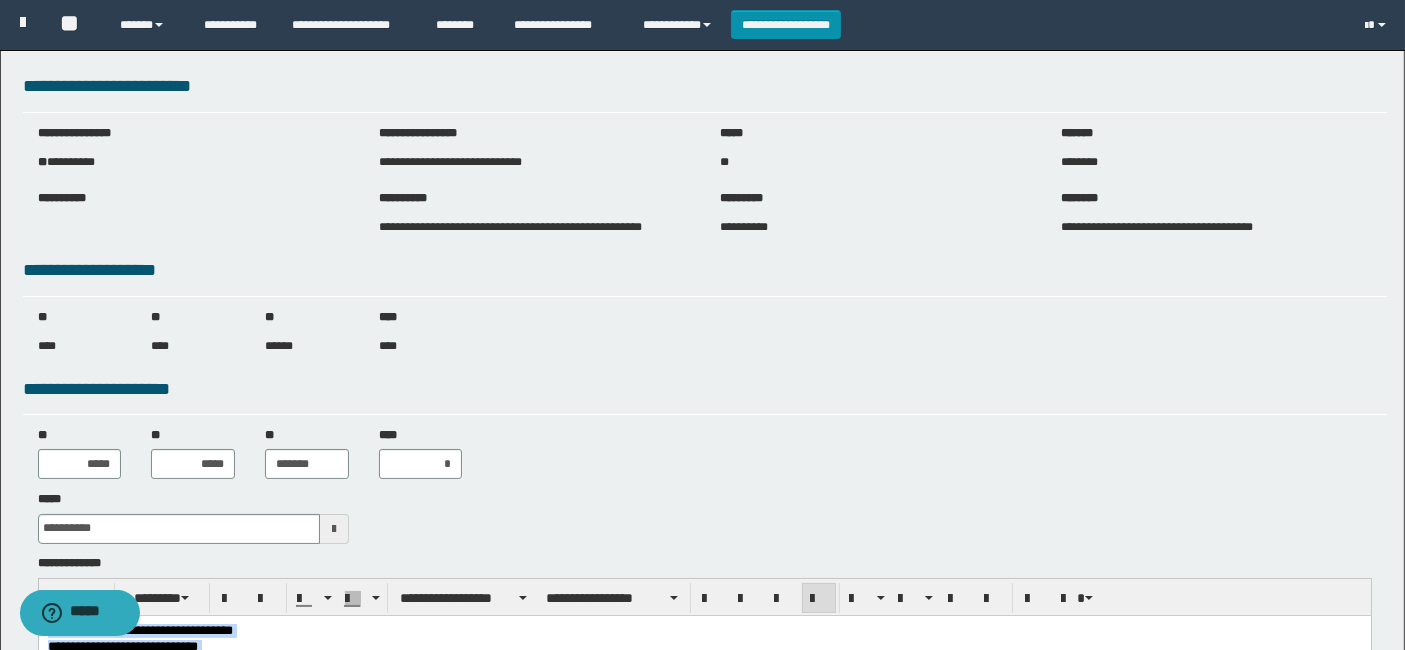 drag, startPoint x: 554, startPoint y: 1181, endPoint x: 6, endPoint y: 15, distance: 1288.3556 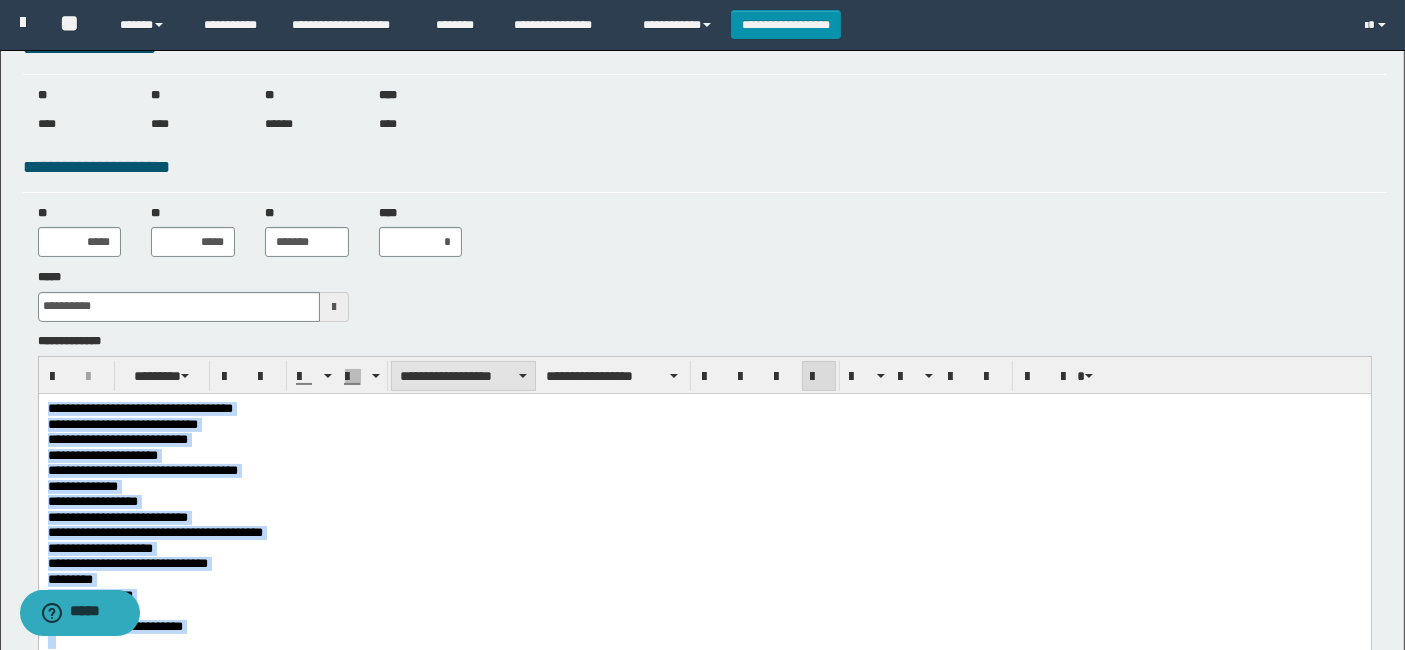 click at bounding box center (523, 376) 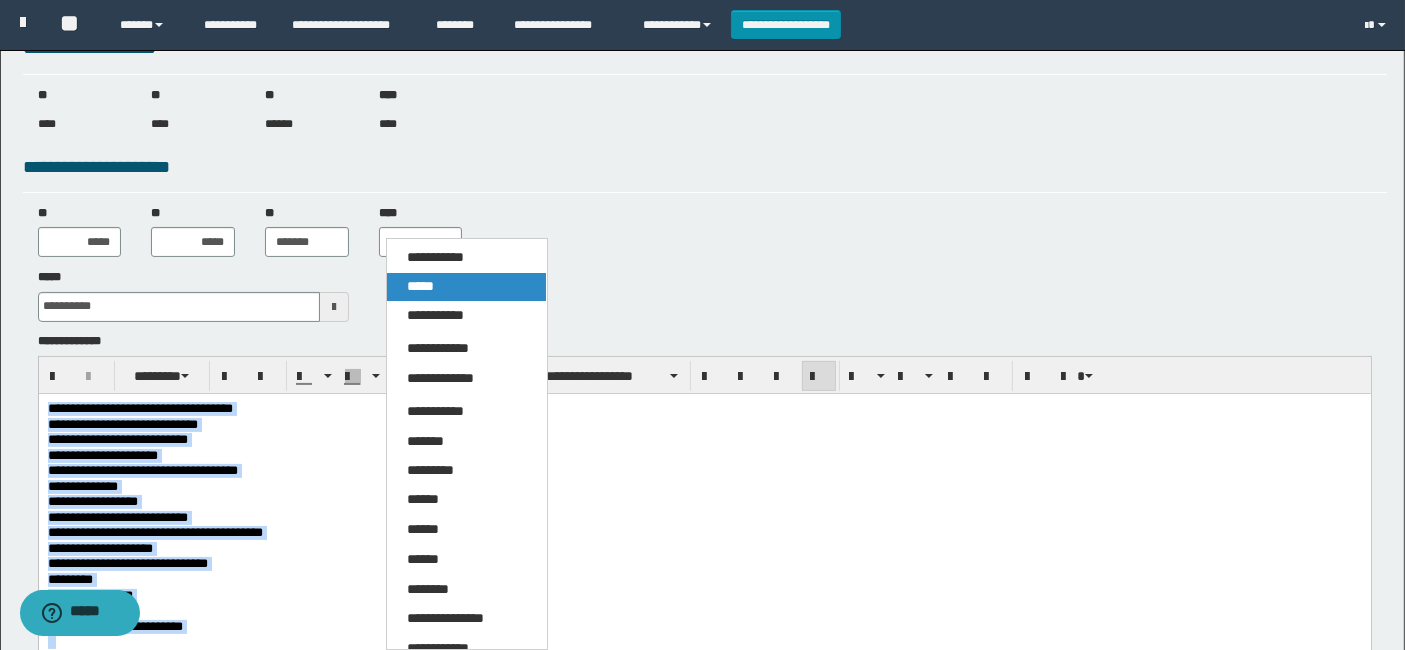 click on "*****" at bounding box center [466, 287] 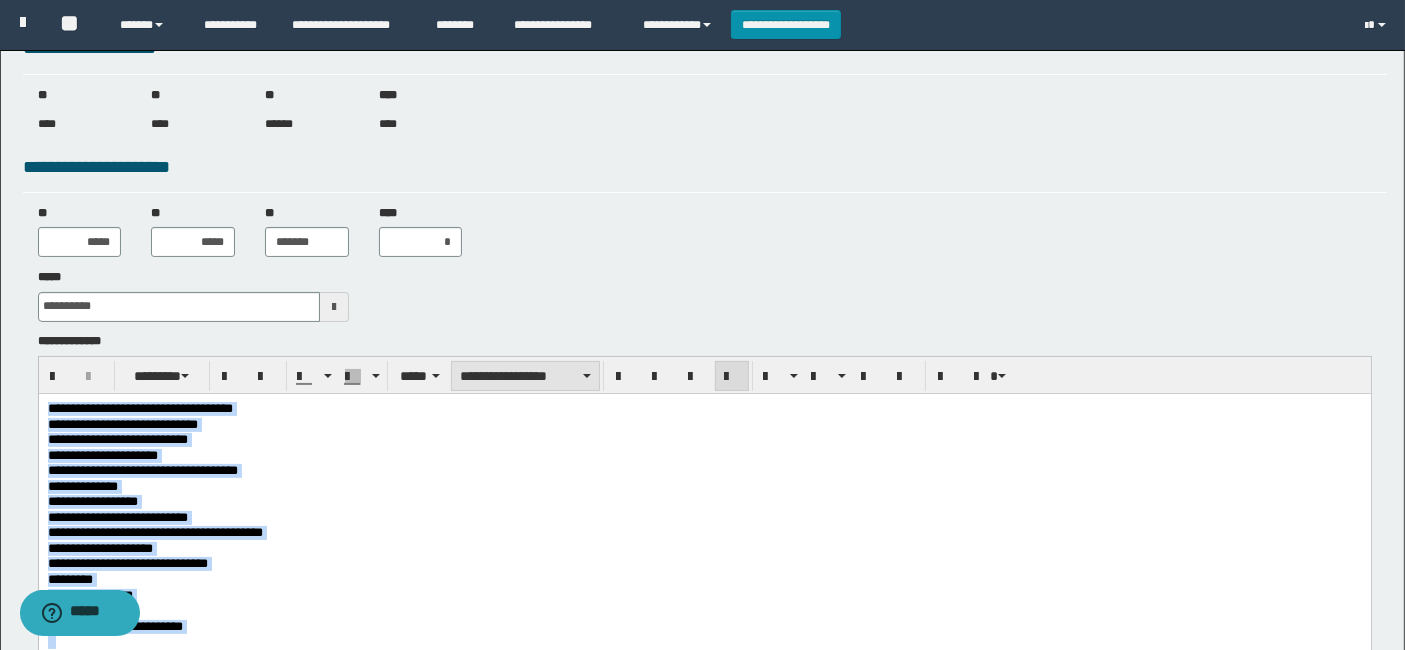 click on "**********" at bounding box center [525, 376] 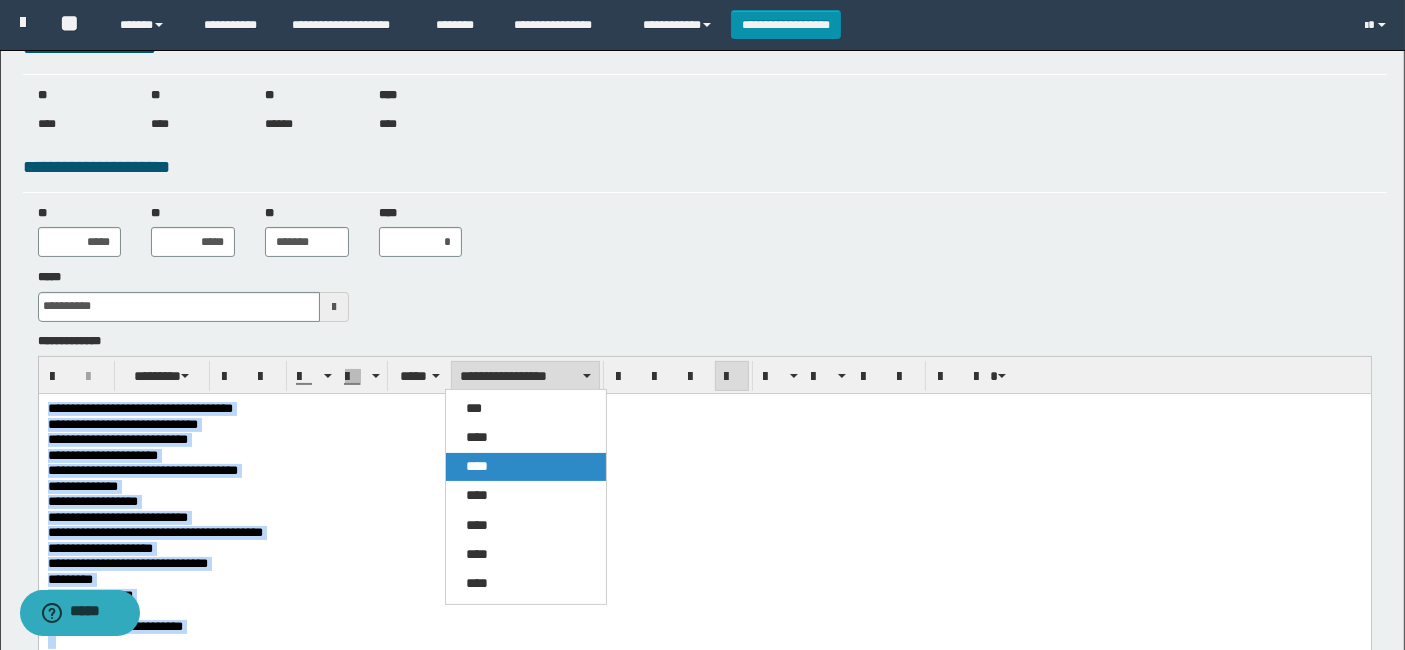 click on "****" at bounding box center (525, 467) 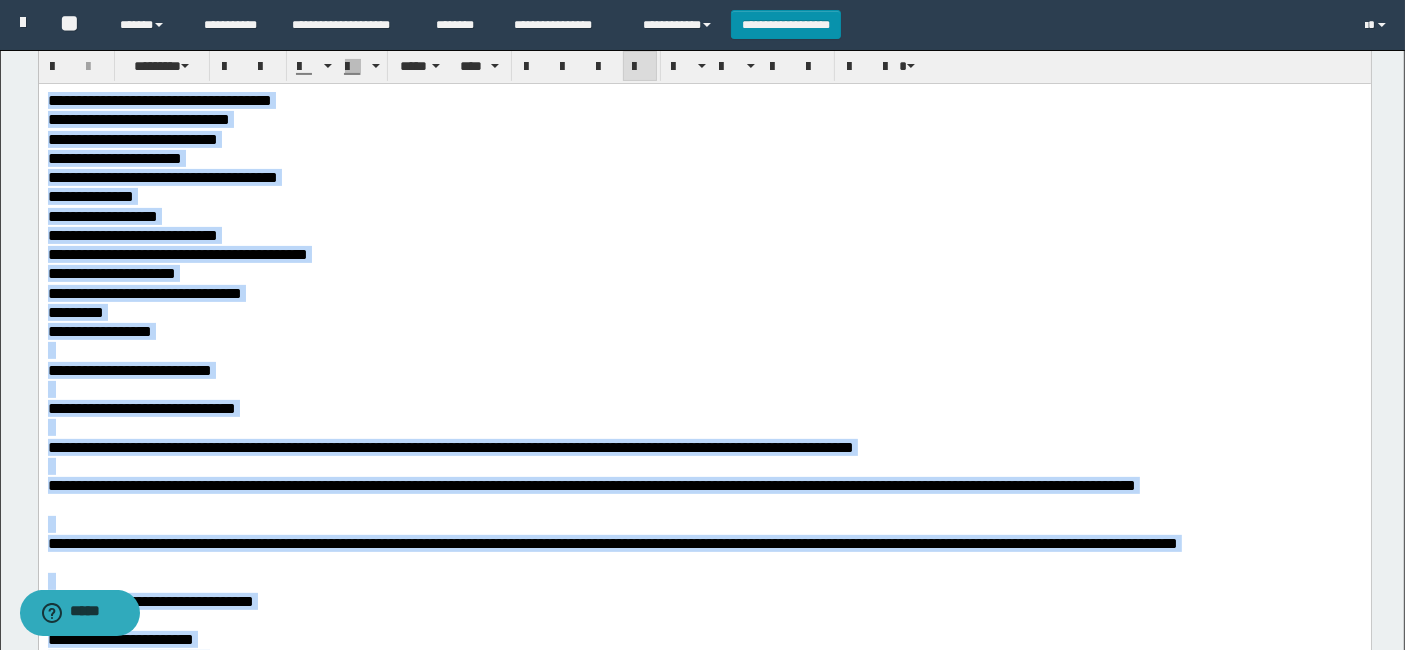 scroll, scrollTop: 555, scrollLeft: 0, axis: vertical 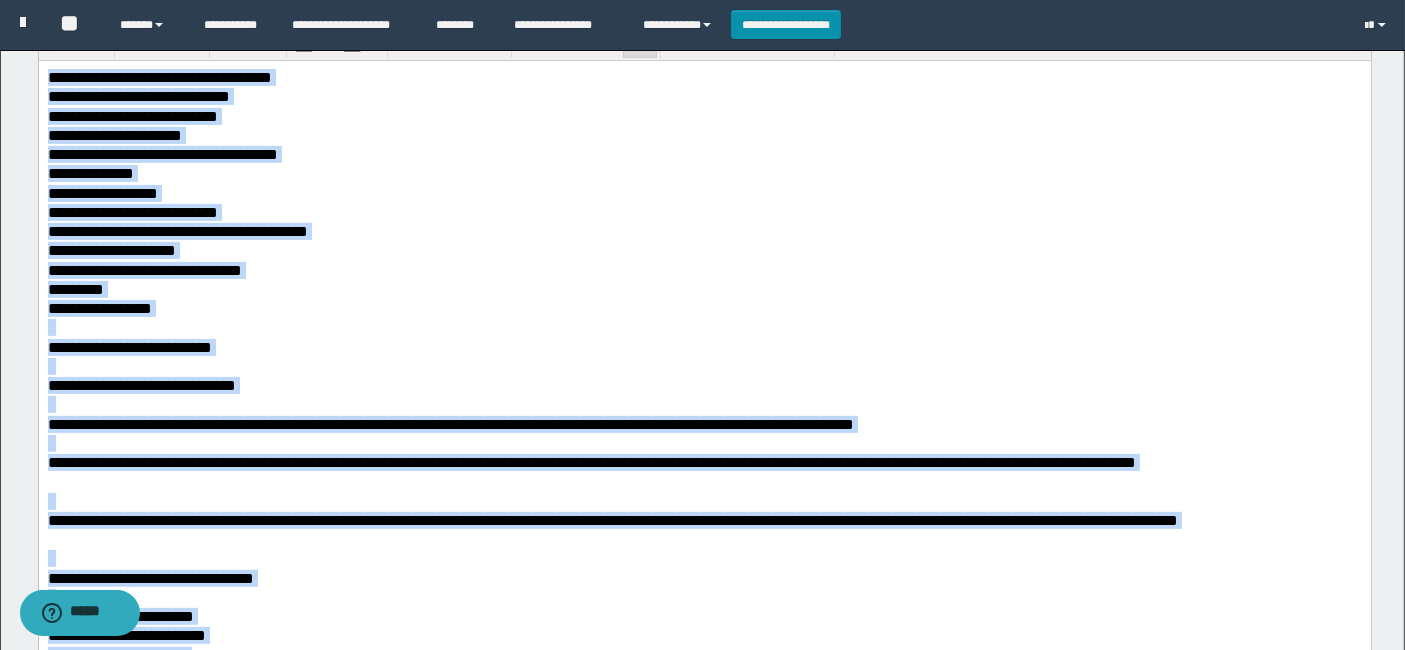 click on "**********" at bounding box center [704, 347] 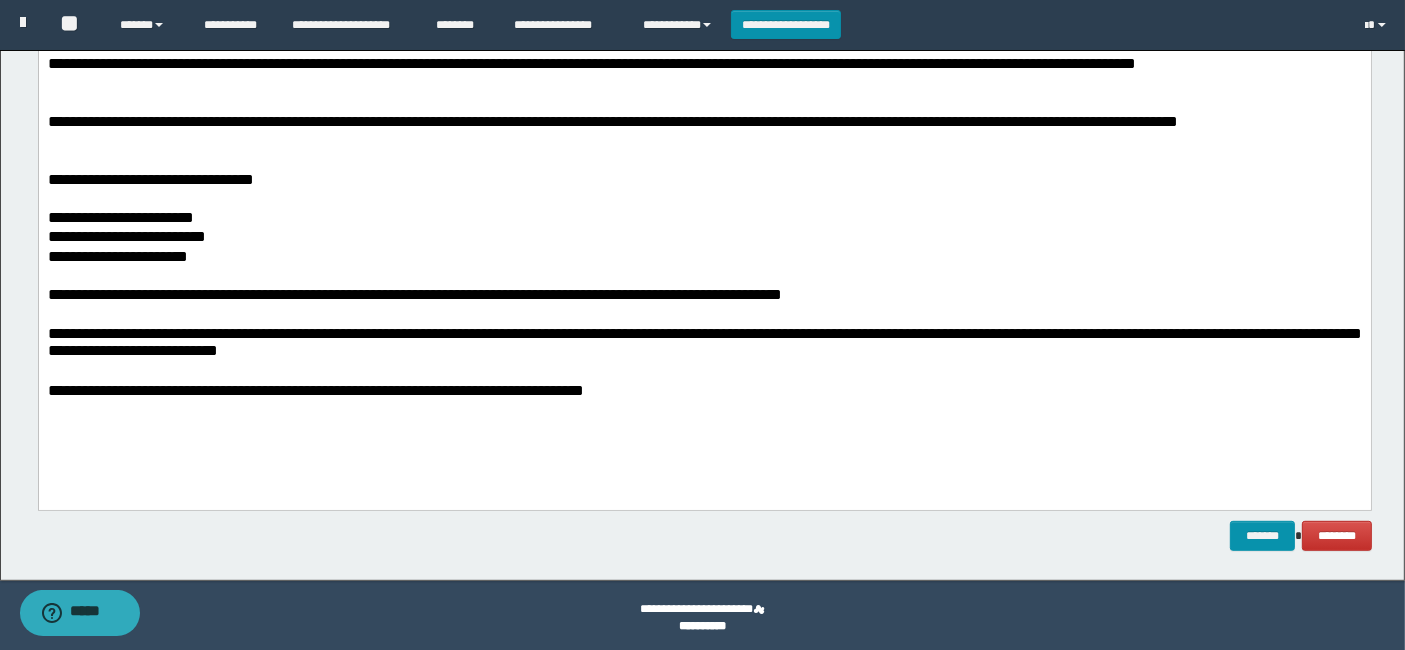scroll, scrollTop: 959, scrollLeft: 0, axis: vertical 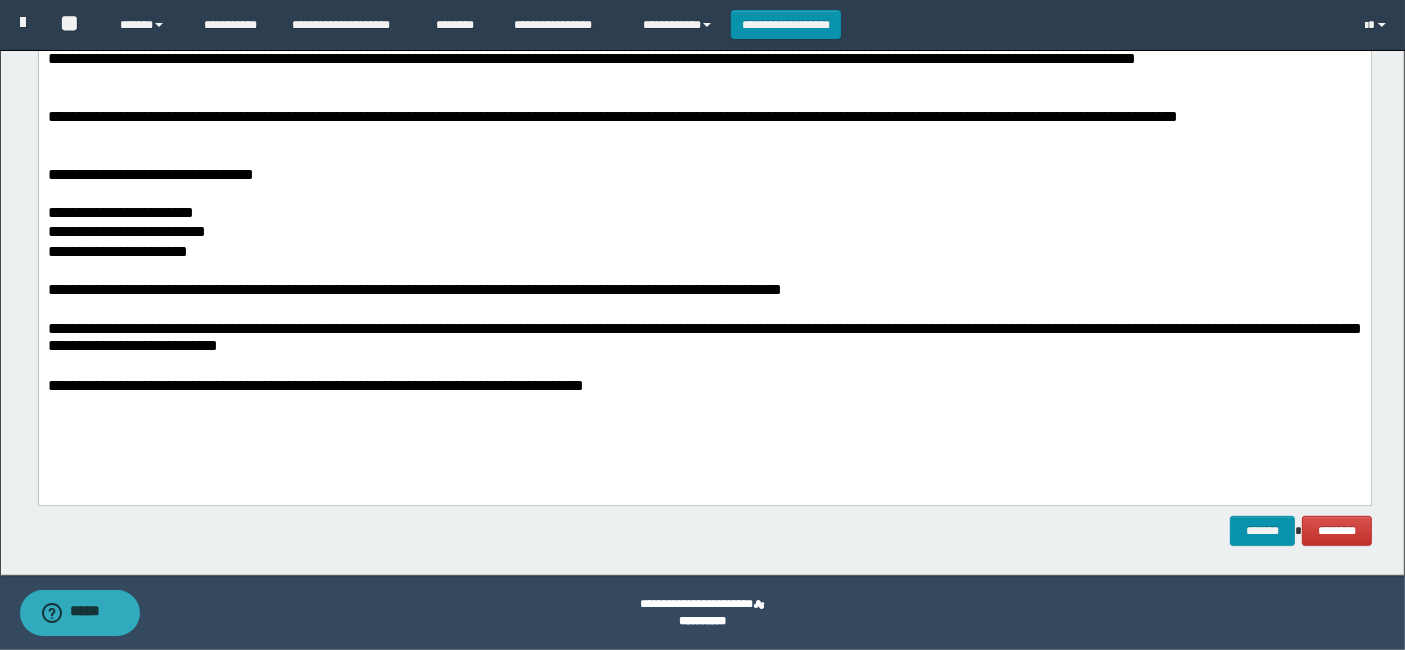 click on "**********" at bounding box center [704, 386] 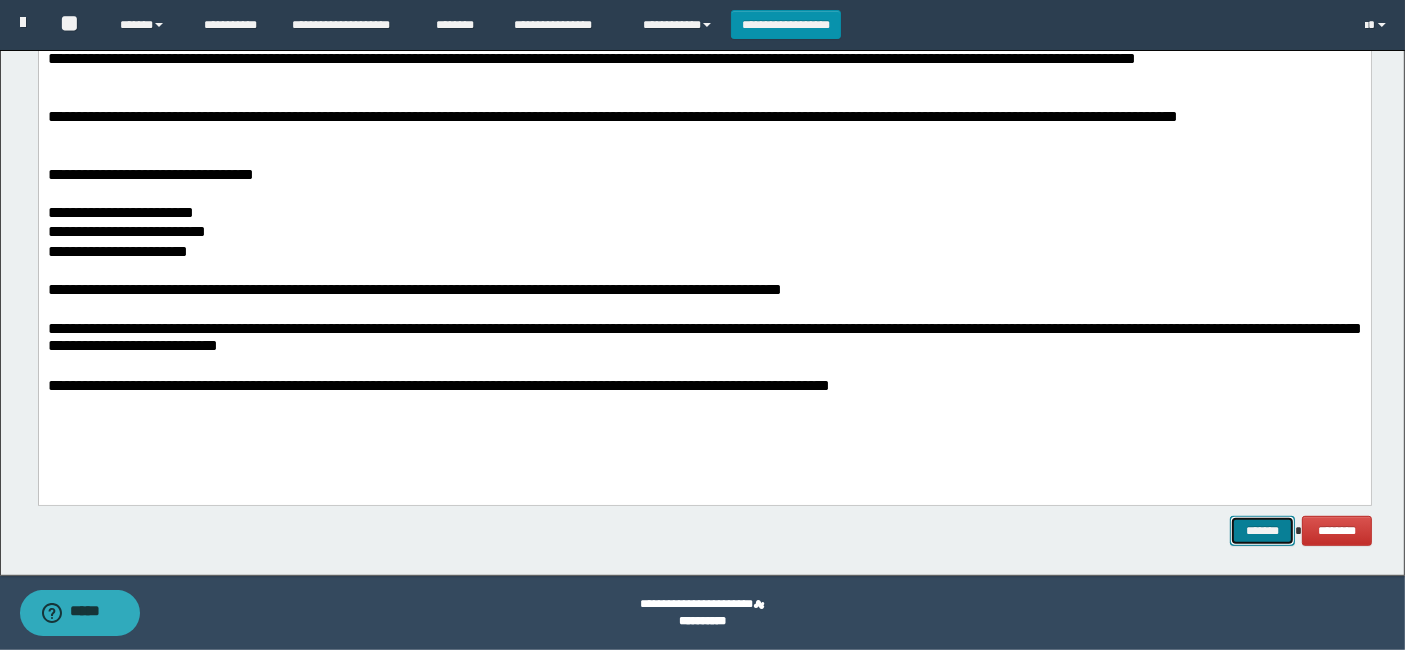 click on "*******" at bounding box center [1262, 530] 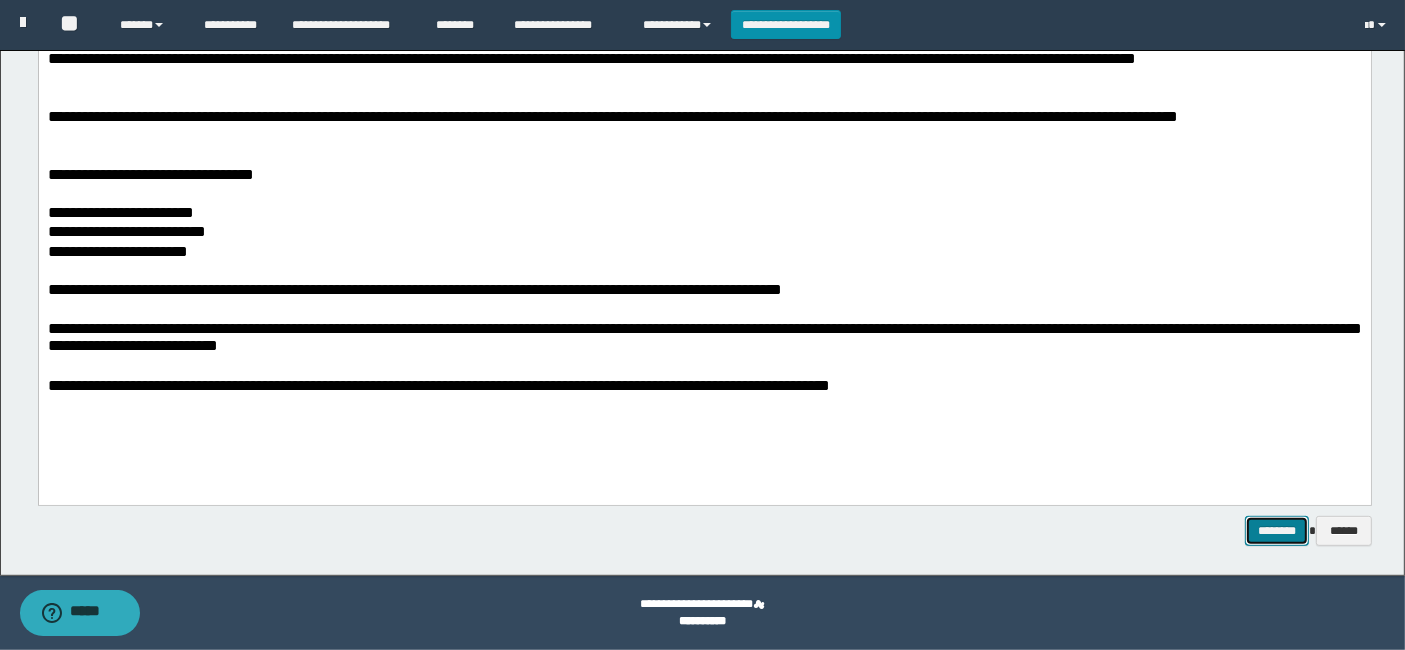 click on "********" at bounding box center [1277, 530] 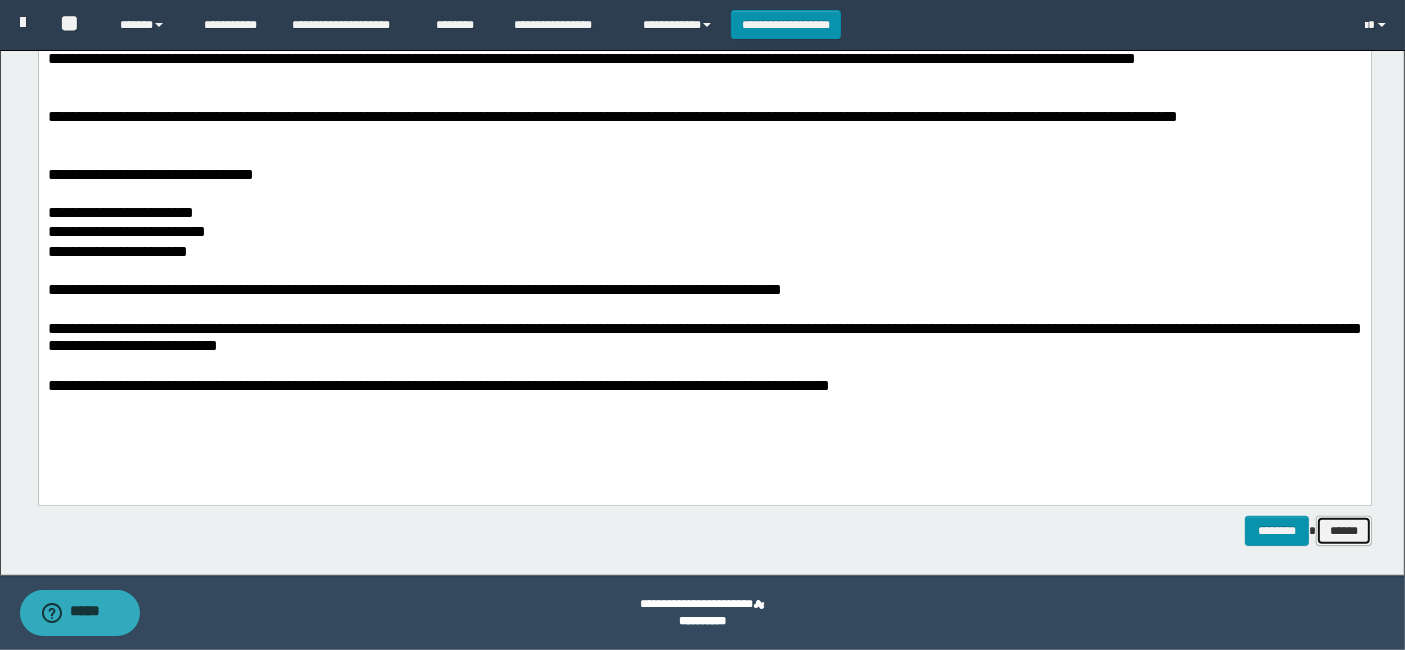 click on "******" at bounding box center (1343, 530) 